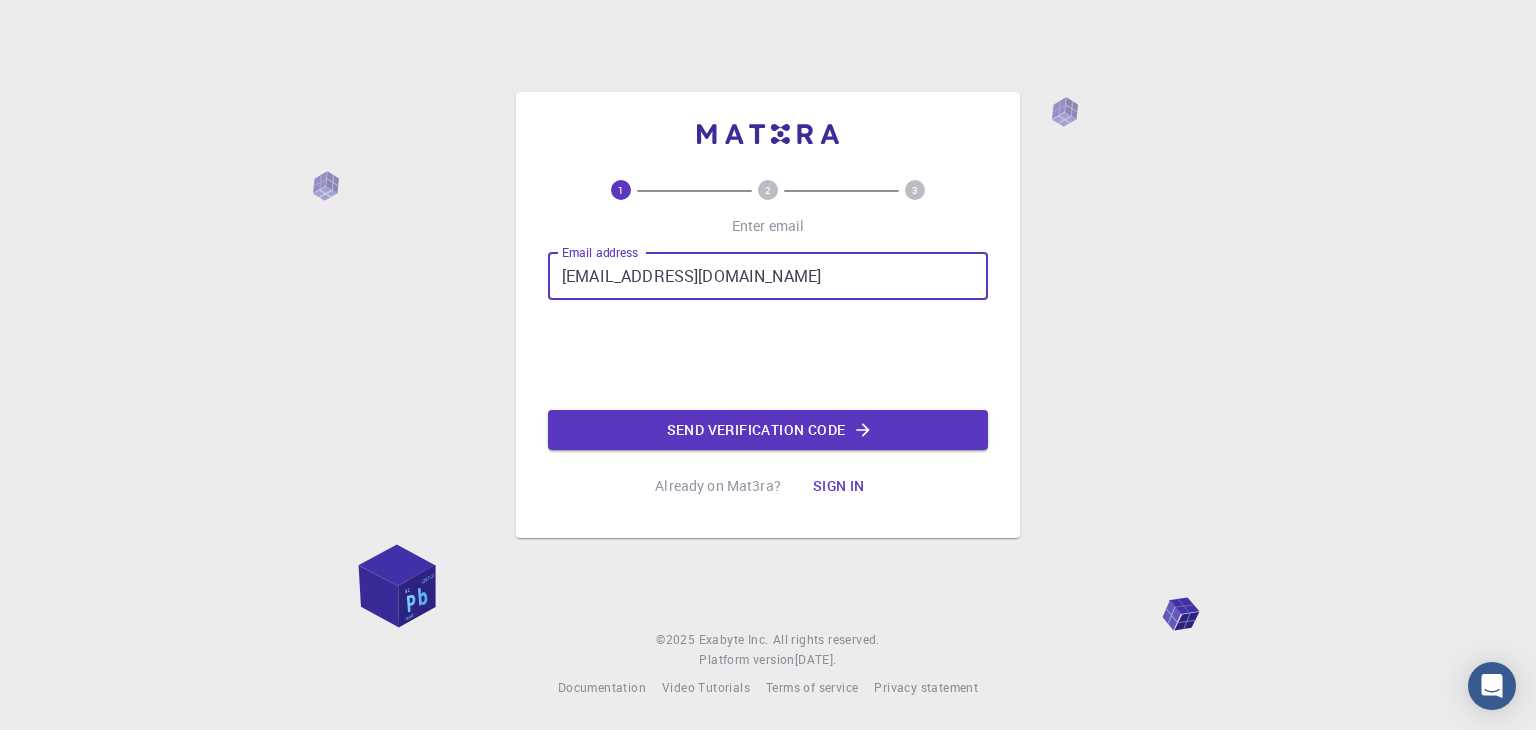scroll, scrollTop: 0, scrollLeft: 0, axis: both 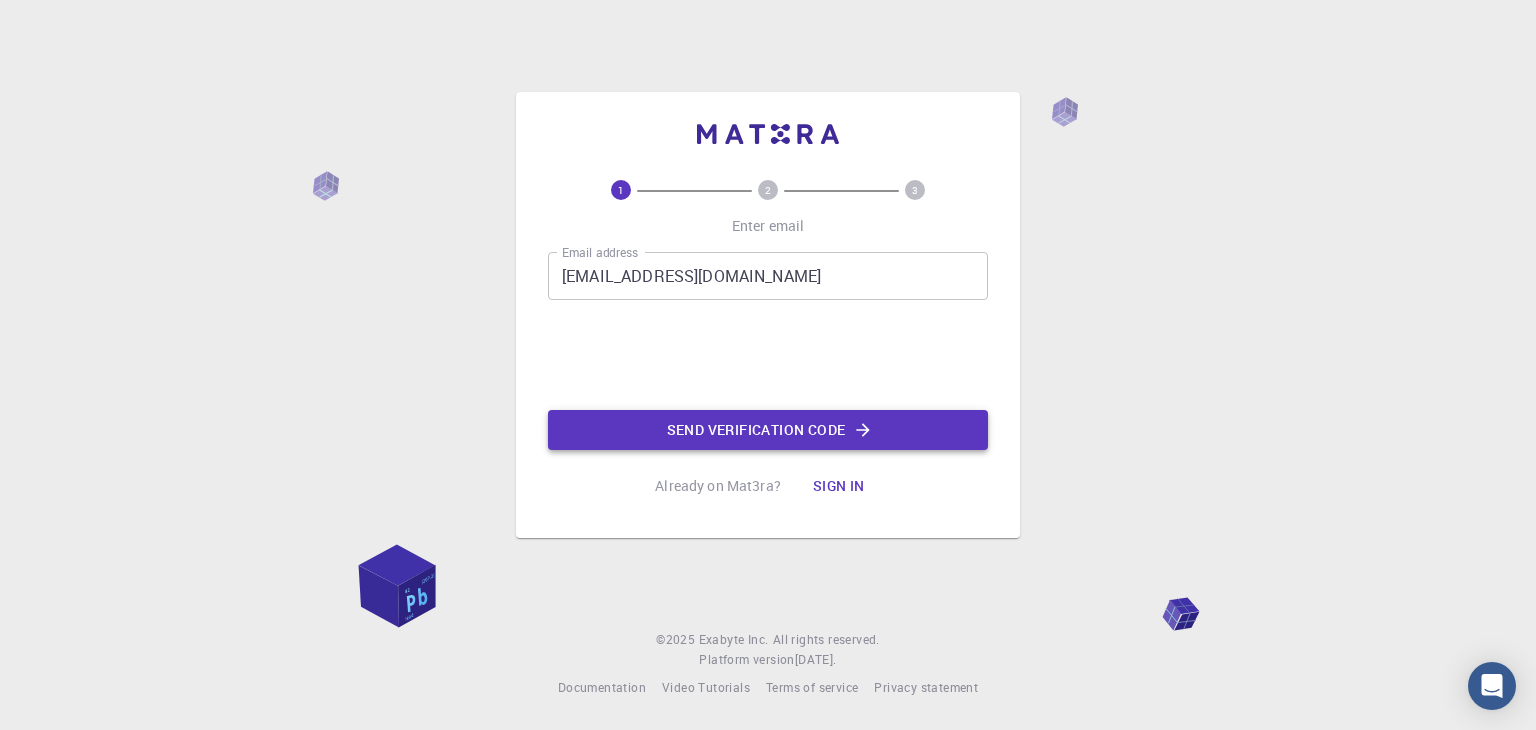 click on "Send verification code" 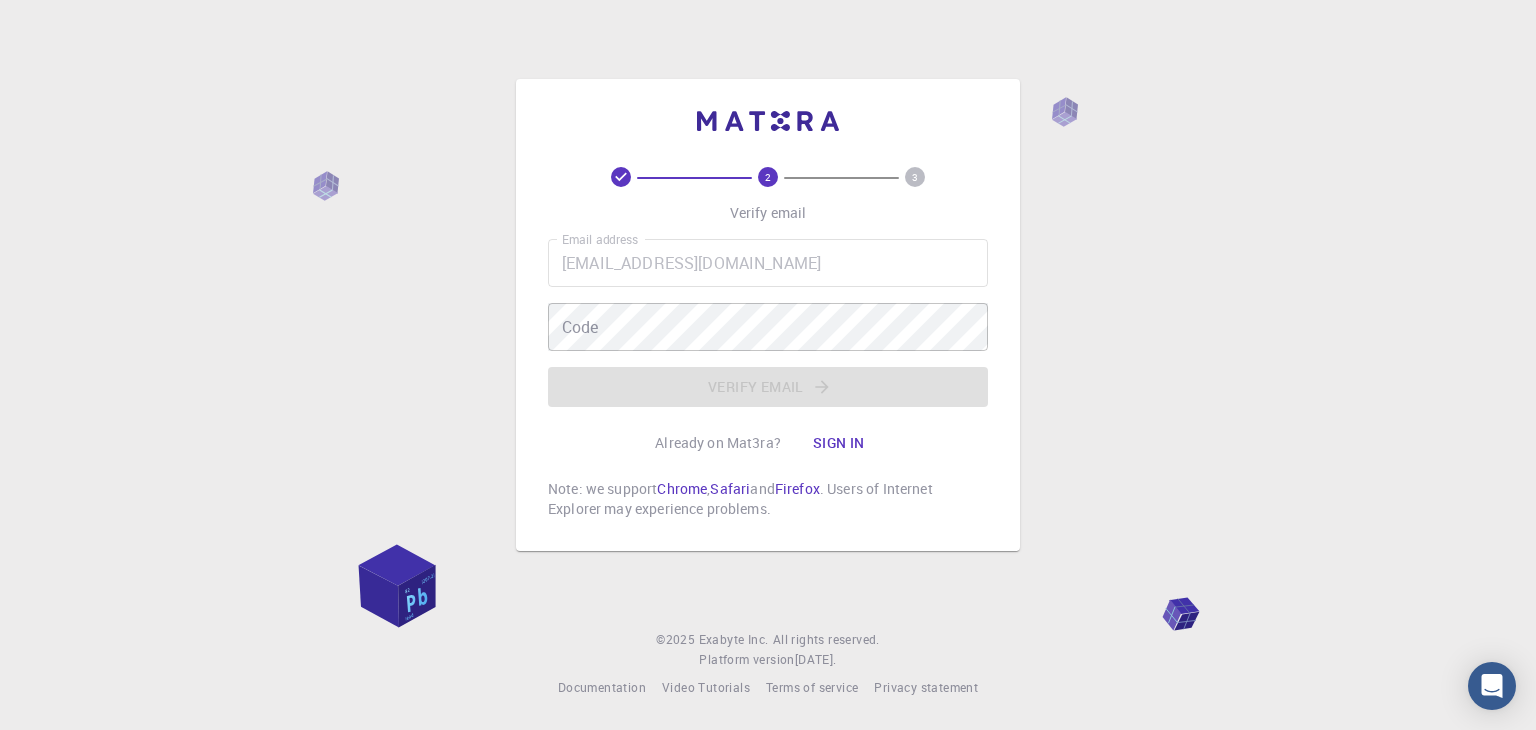 click on "2 3 Verify email Email address [EMAIL_ADDRESS][DOMAIN_NAME] Email address Code Code Verify email Already on Mat3ra? Sign in Note: we support  Chrome ,  Safari  and  Firefox . Users of Internet Explorer may experience problems. ©  2025   Exabyte Inc.   All rights reserved. Platform version  [DATE] . Documentation Video Tutorials Terms of service Privacy statement" at bounding box center (768, 365) 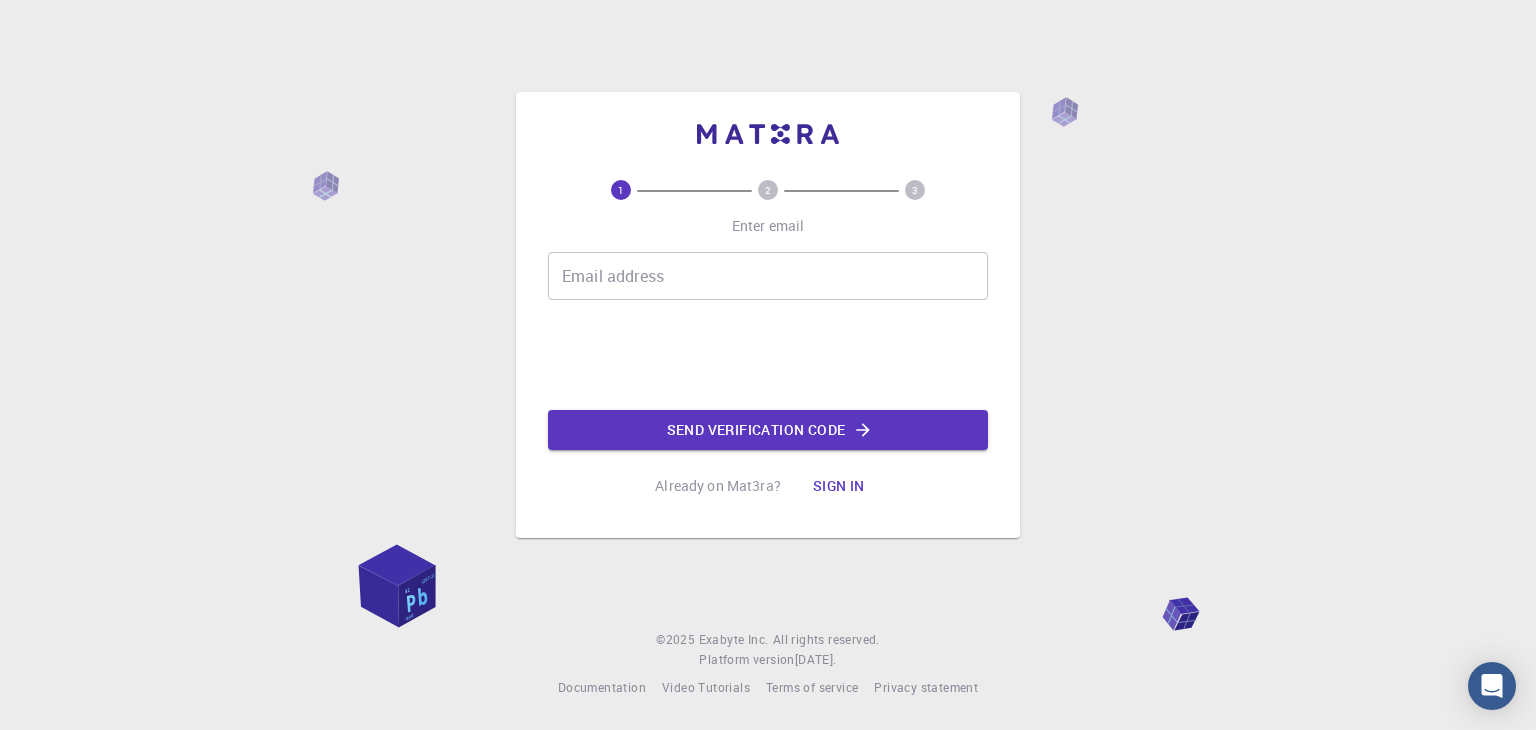 scroll, scrollTop: 0, scrollLeft: 0, axis: both 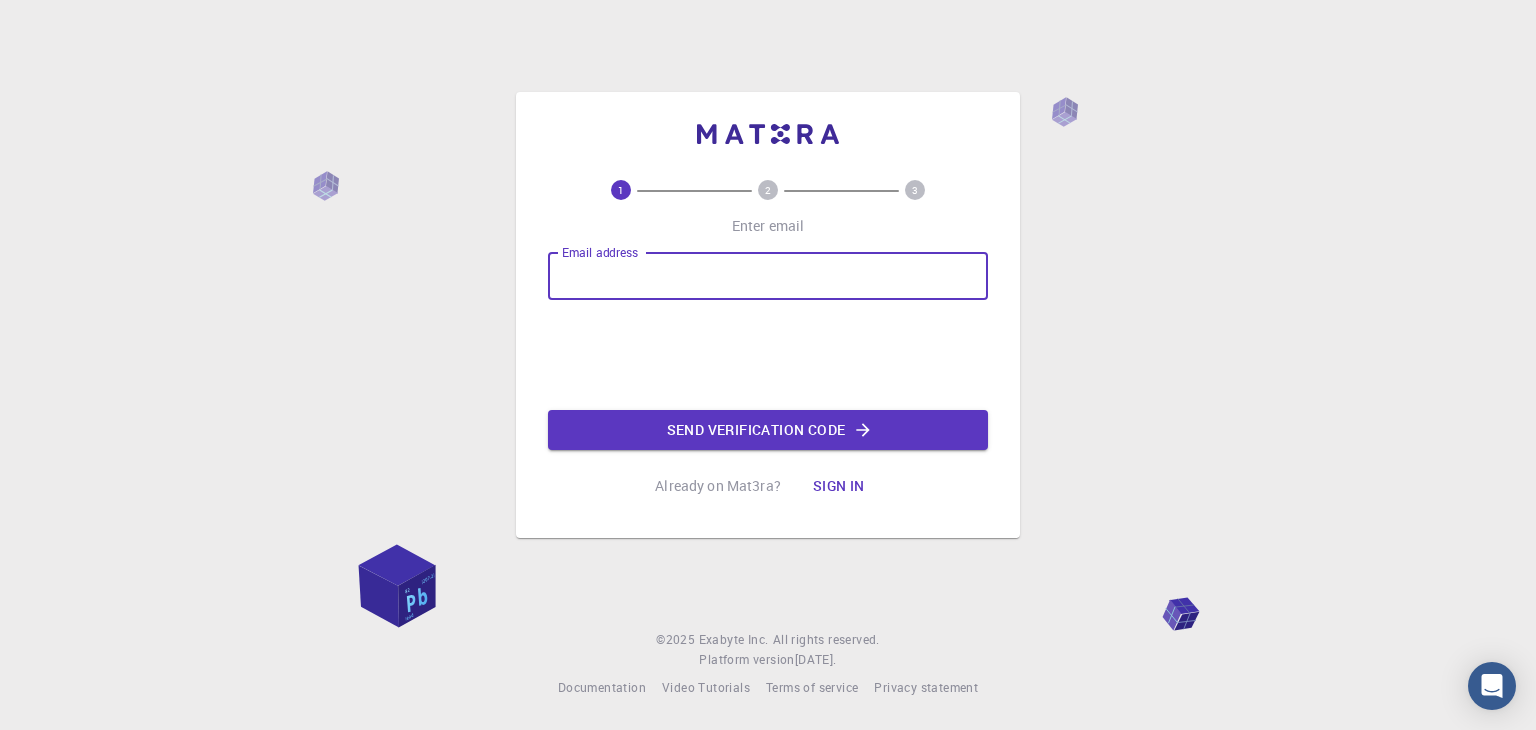 type on "suhibnabeel87@gmail.com" 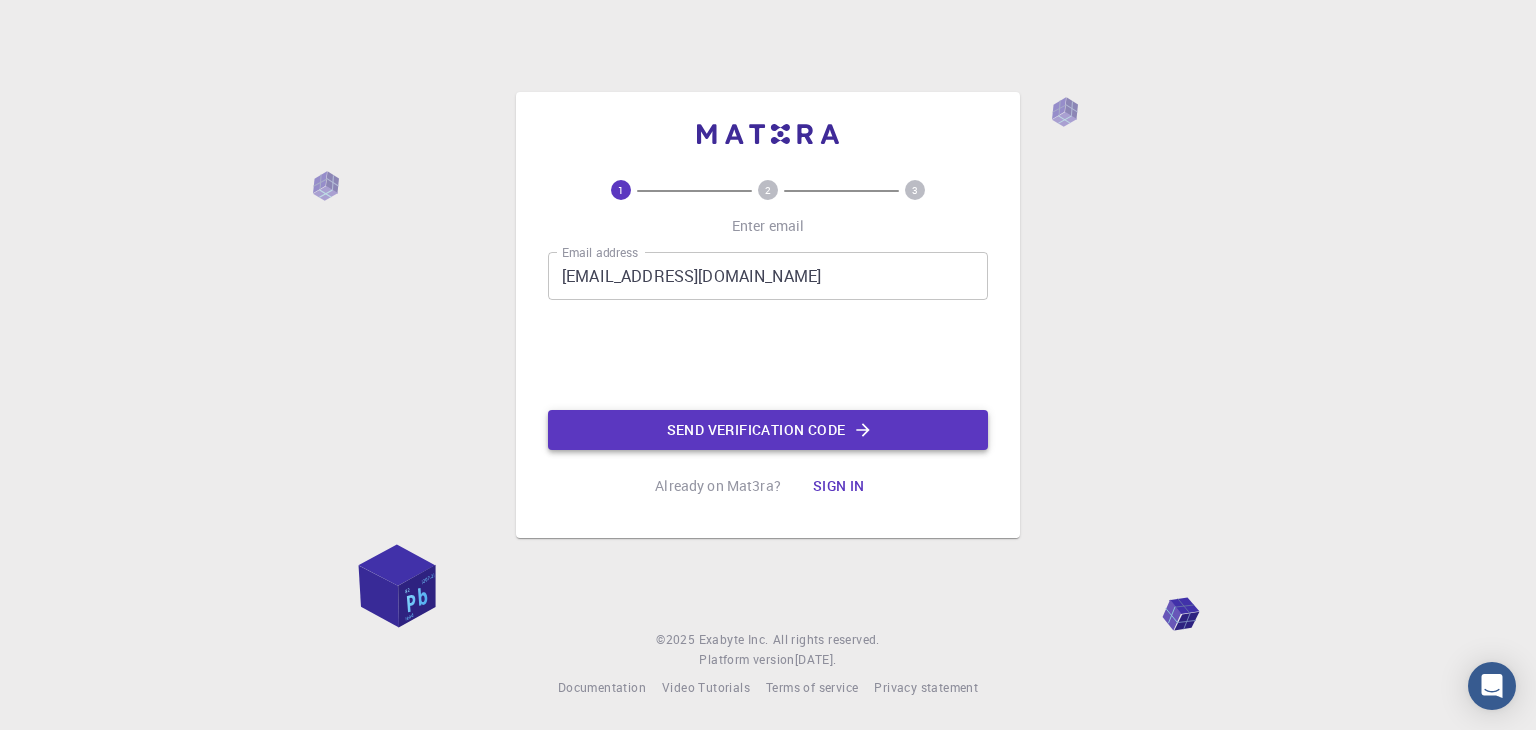click on "Send verification code" 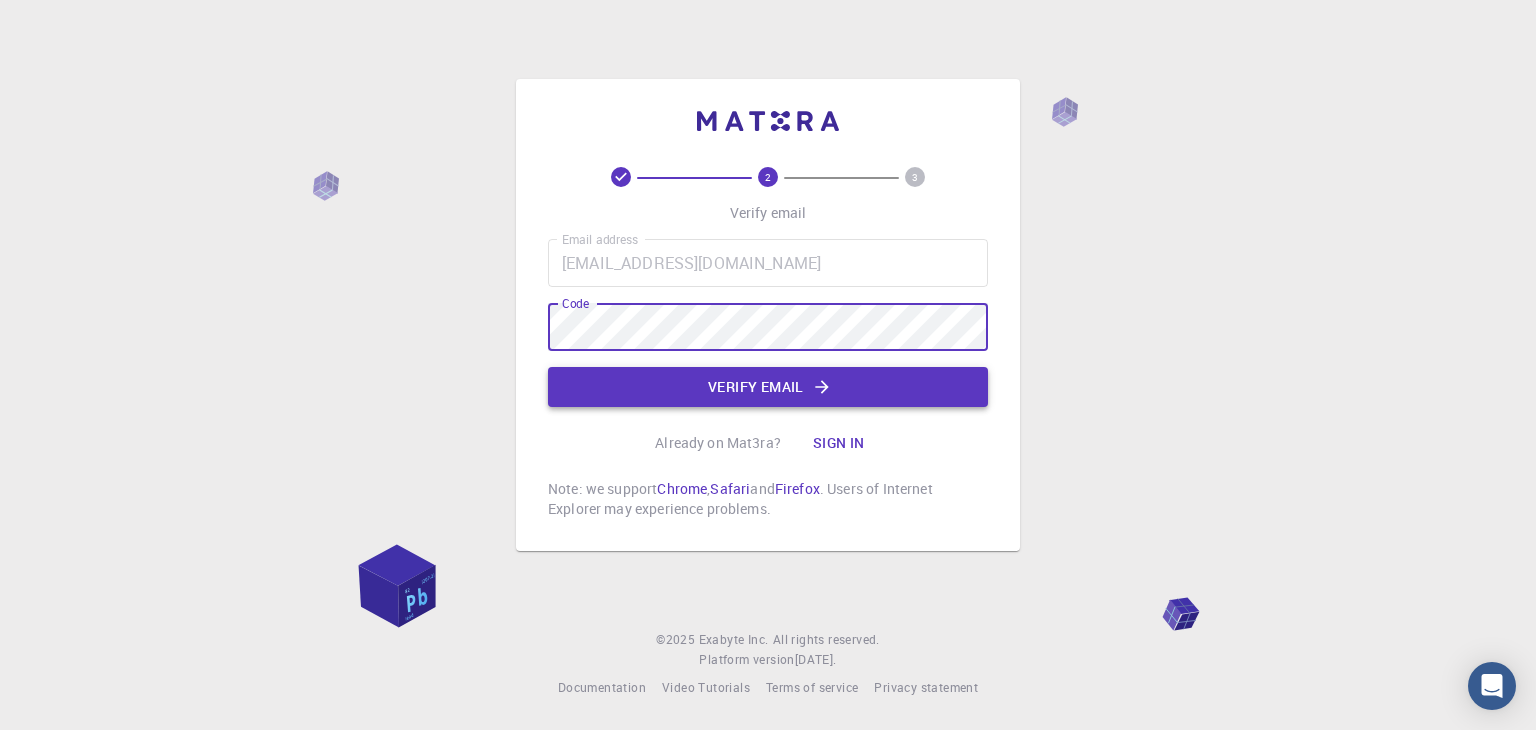 click on "Verify email" 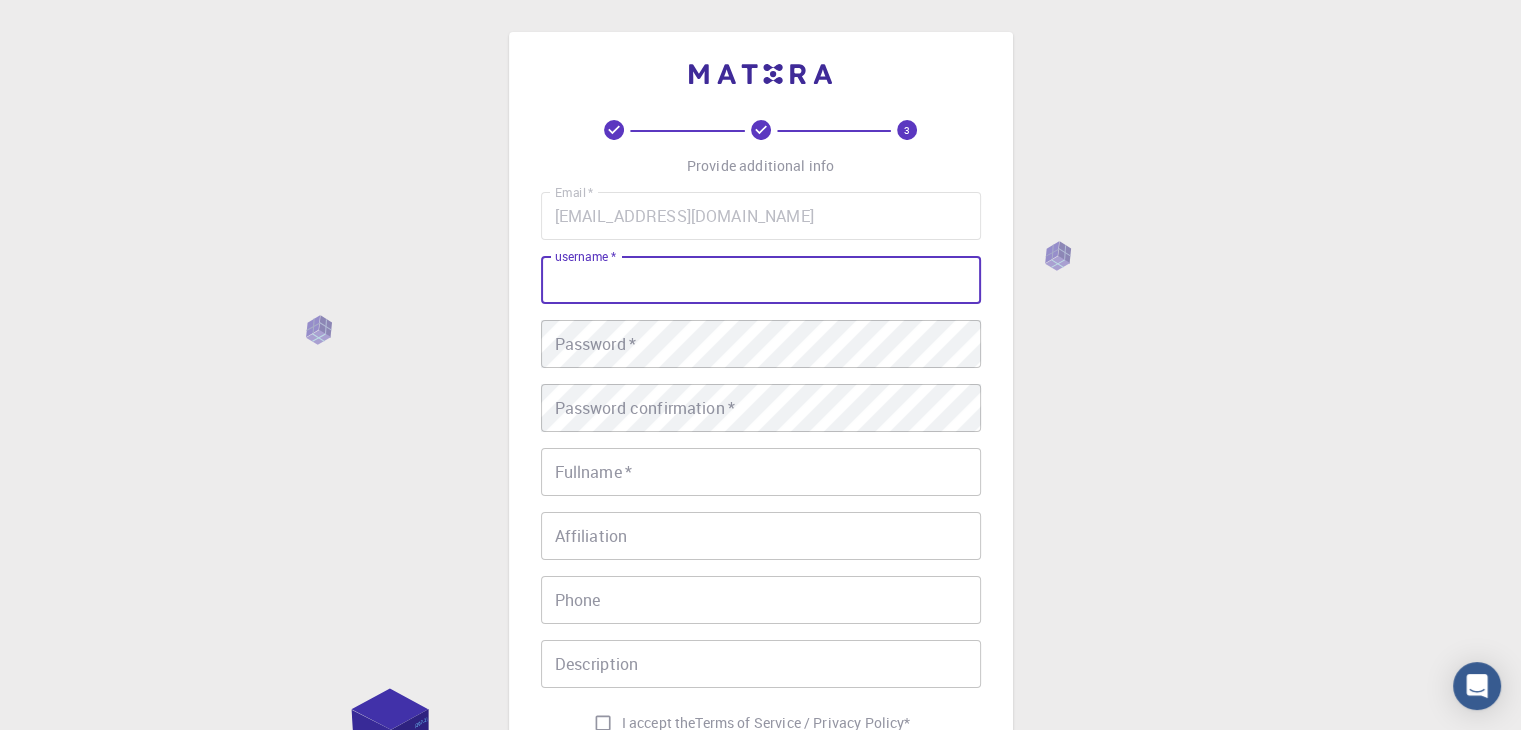 click on "username   *" at bounding box center [761, 280] 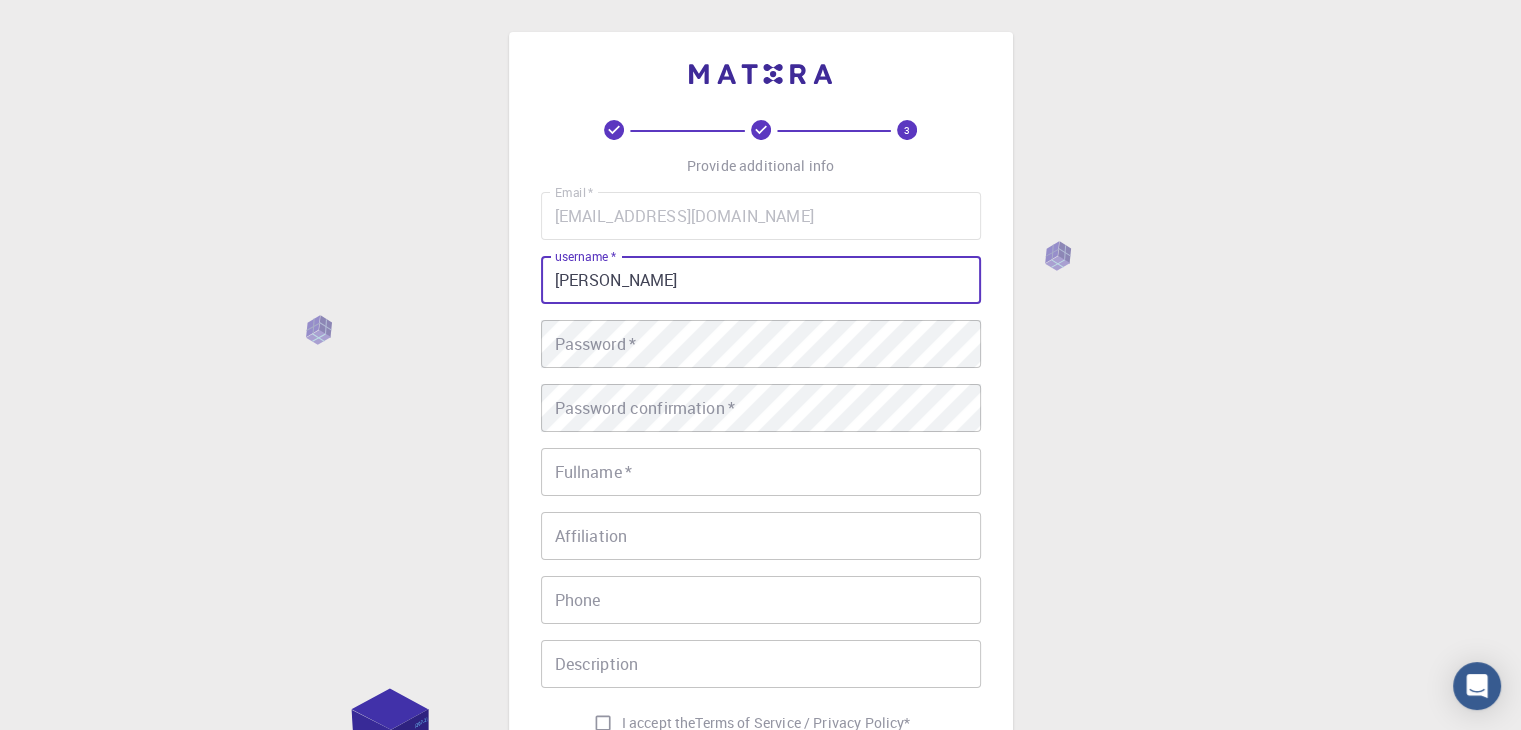 type on "Suhib Mansuor" 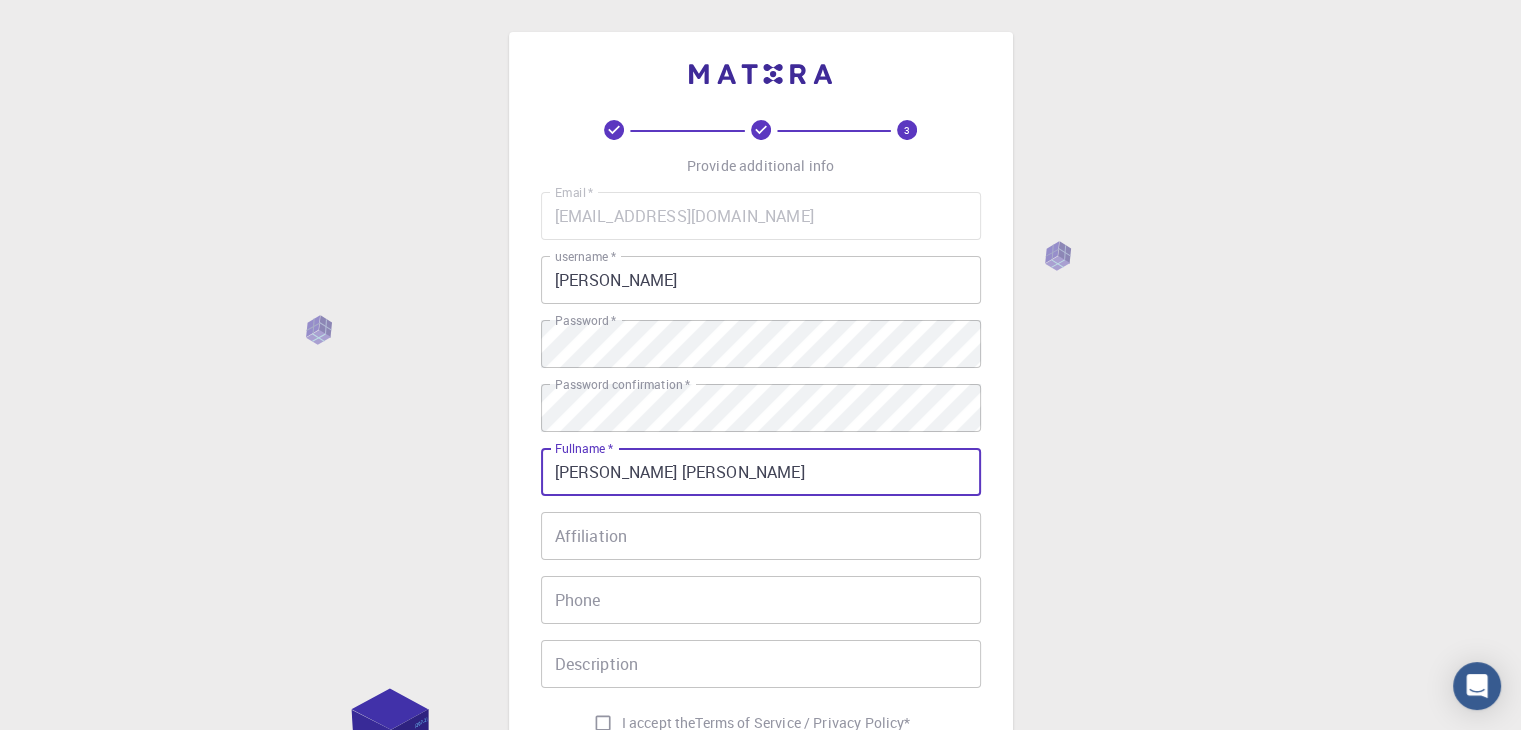 type on "Suhib nabeel mohammad mansuor" 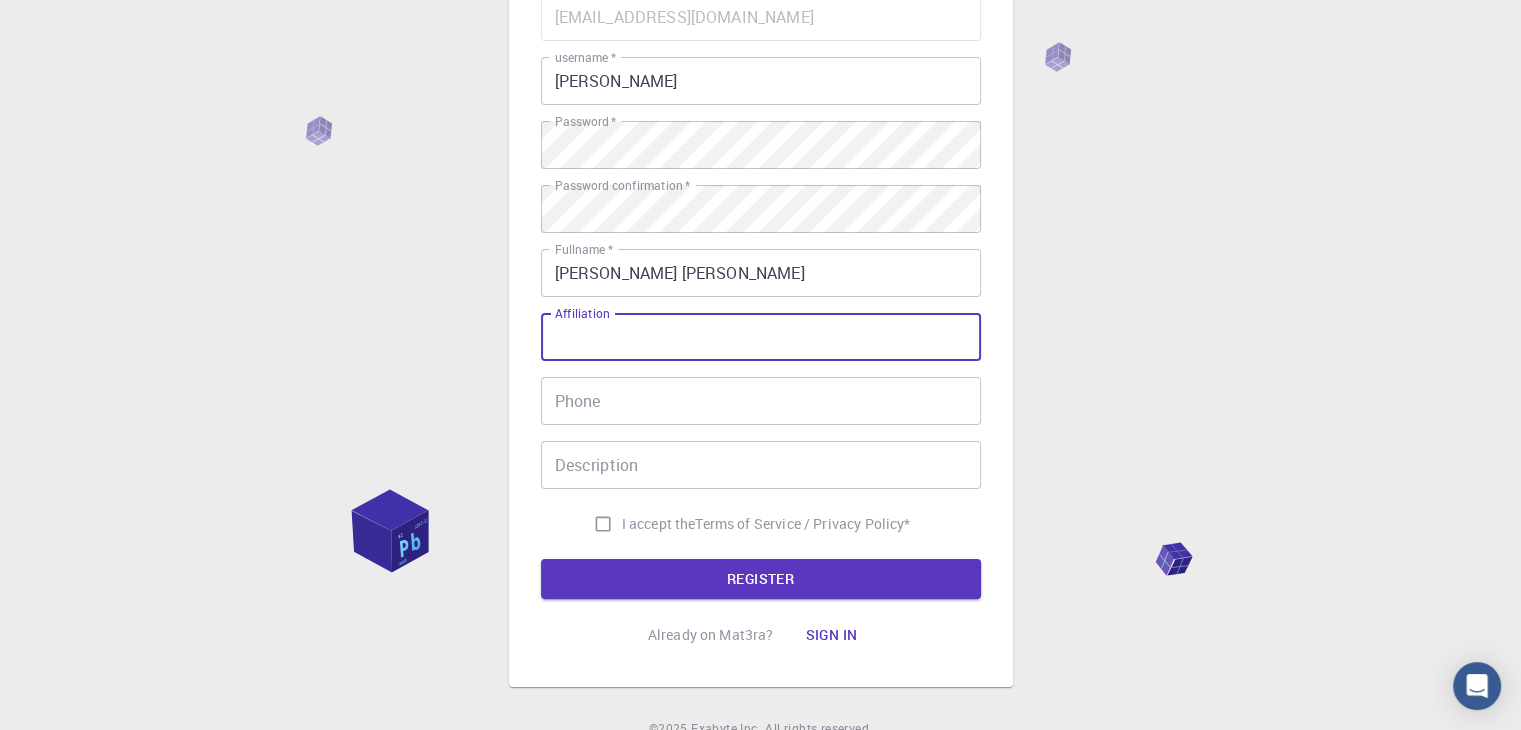 scroll, scrollTop: 200, scrollLeft: 0, axis: vertical 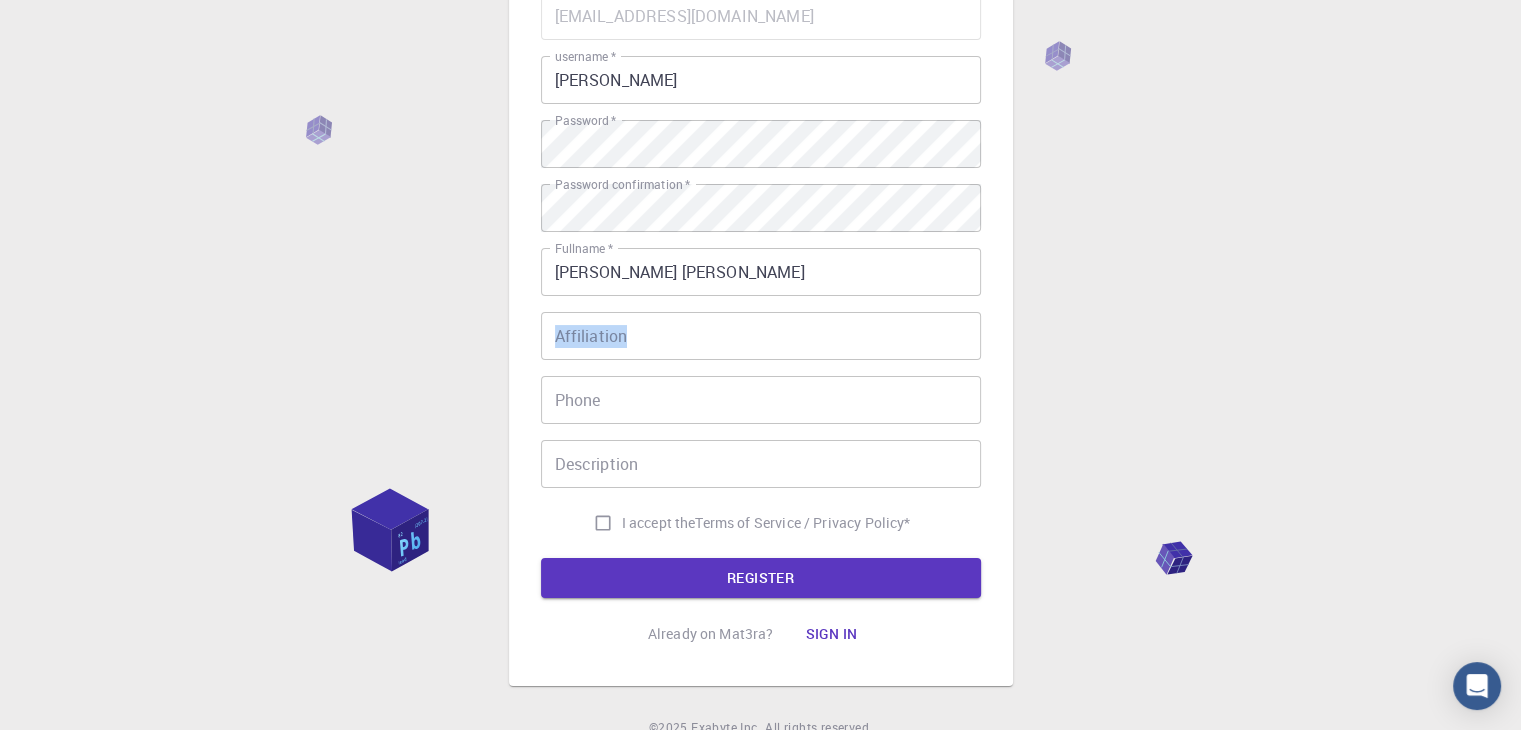 drag, startPoint x: 560, startPoint y: 308, endPoint x: 583, endPoint y: 317, distance: 24.698177 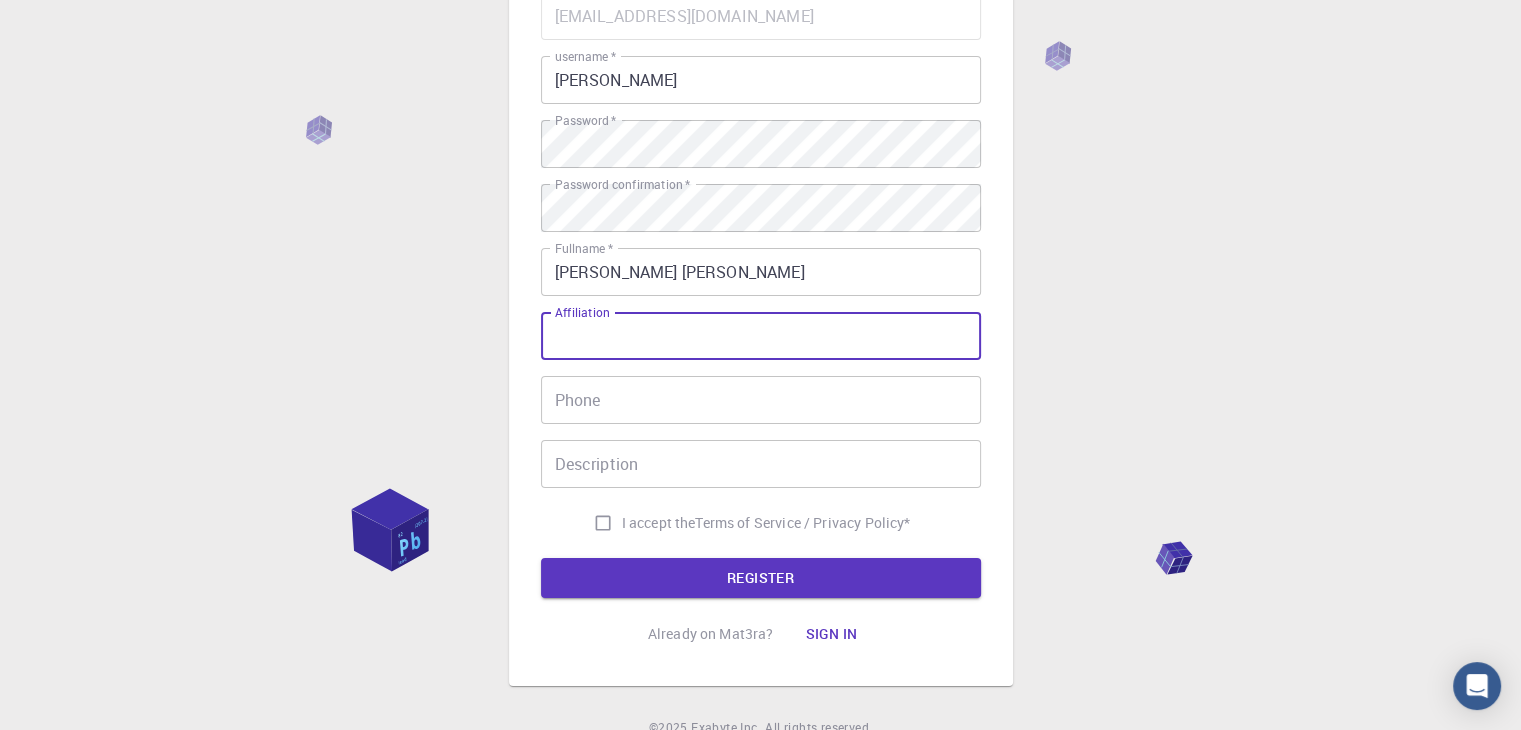 drag, startPoint x: 577, startPoint y: 328, endPoint x: 564, endPoint y: 309, distance: 23.021729 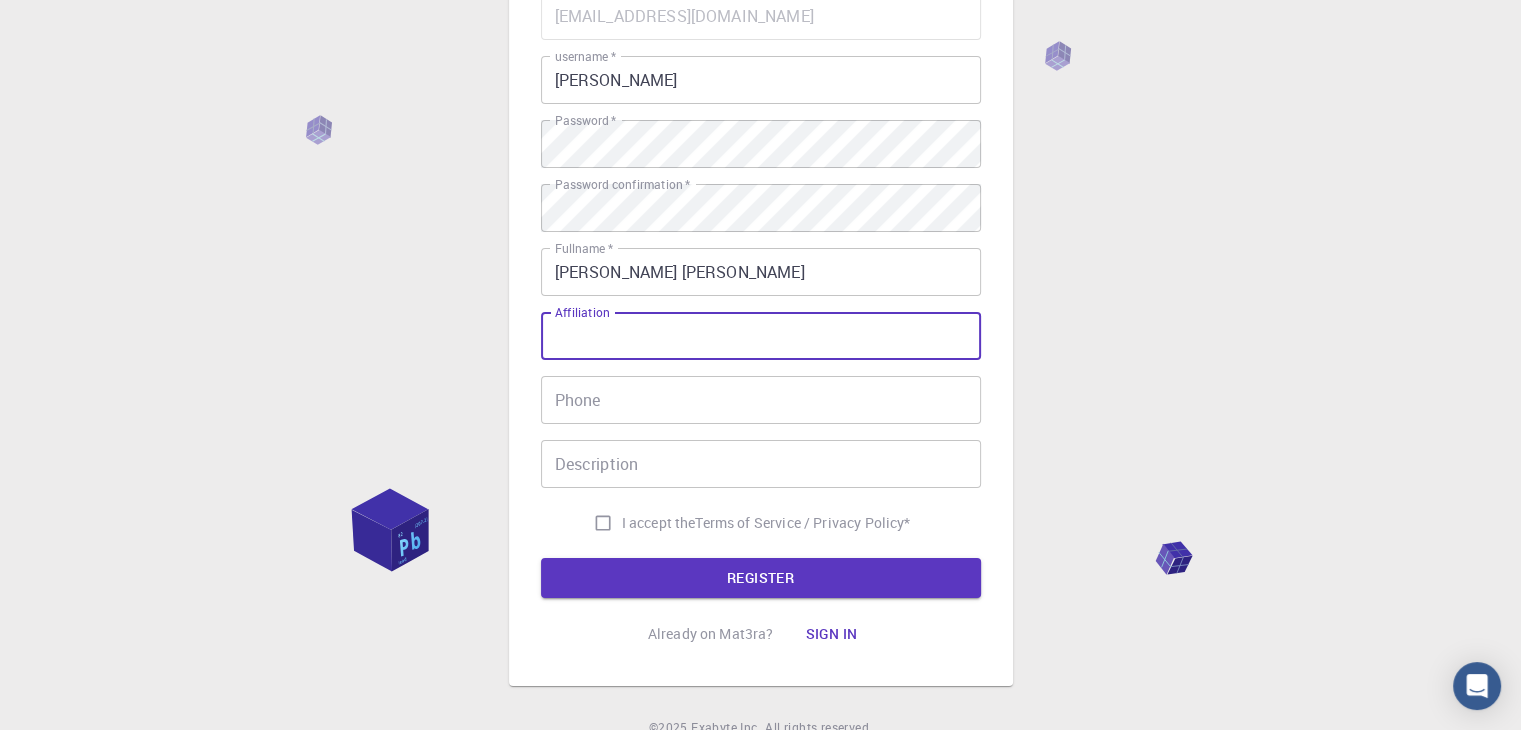 drag, startPoint x: 573, startPoint y: 340, endPoint x: 562, endPoint y: 317, distance: 25.495098 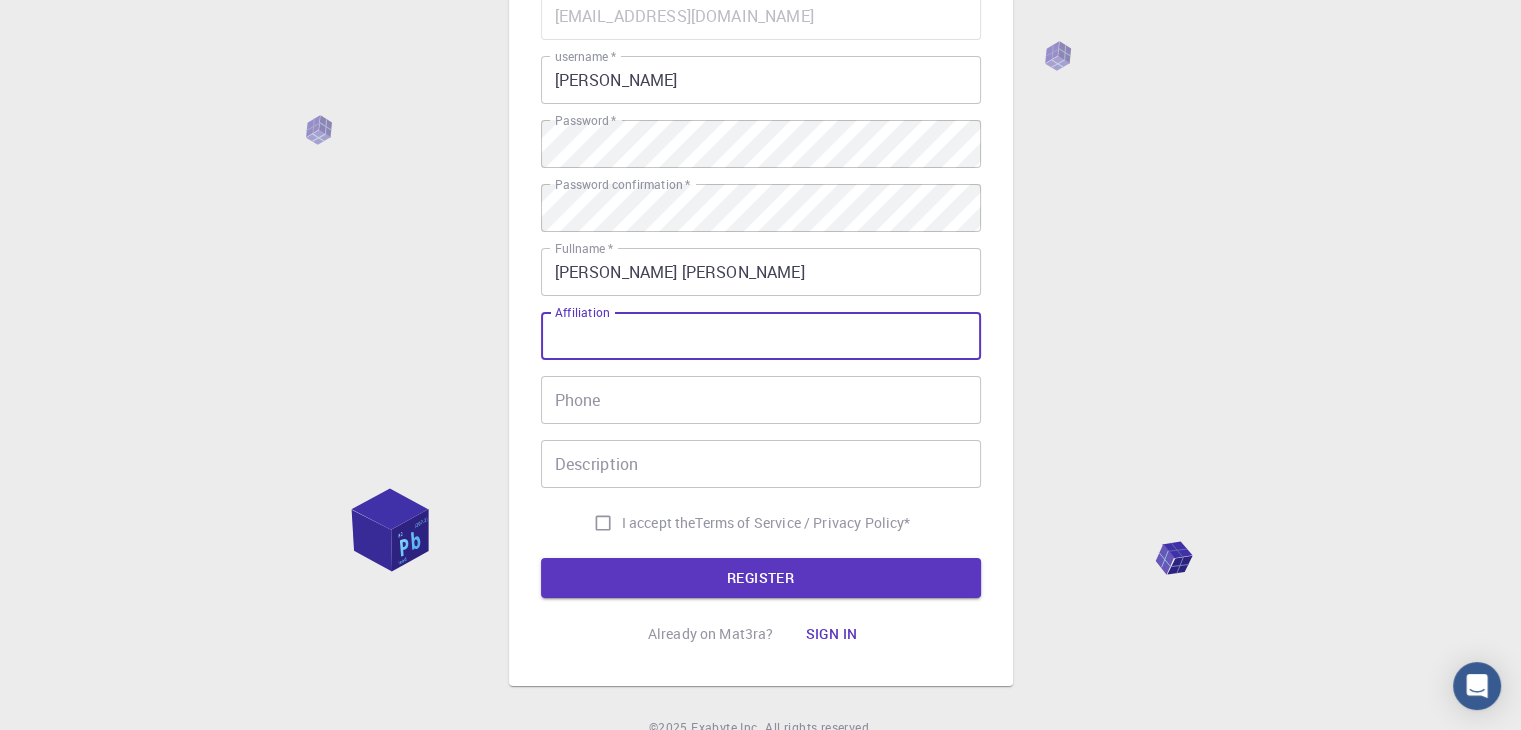 drag, startPoint x: 622, startPoint y: 344, endPoint x: 582, endPoint y: 330, distance: 42.379242 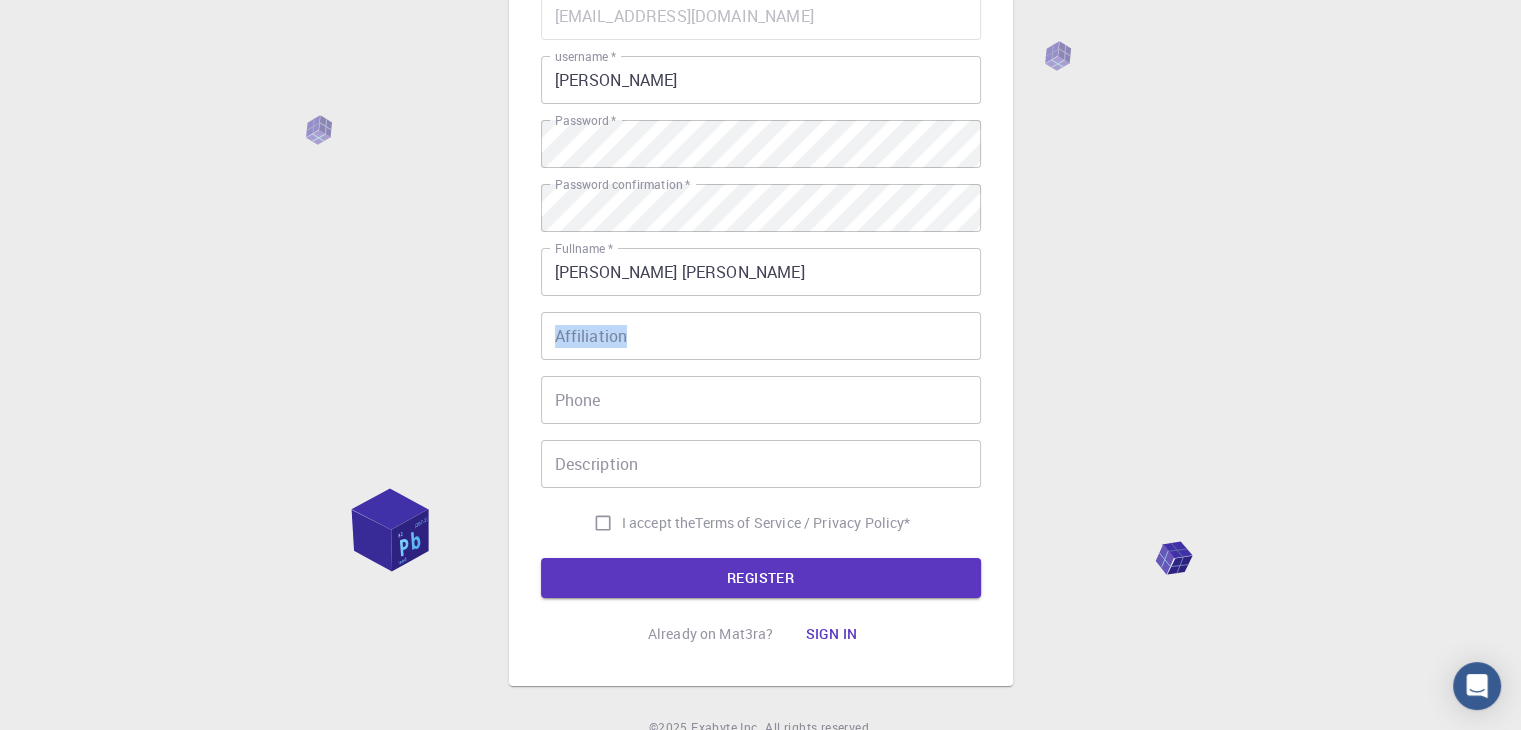 click on "Email   * suhibnabeel87@gmail.com Email   * username   * Suhib Mansuor username   * Password   * Password   * Password confirmation   * Password confirmation   * Fullname   * Suhib nabeel mohammad mansuor Fullname   * Affiliation Affiliation Phone Phone Description Description I accept the  Terms of Service / Privacy Policy  *" at bounding box center (761, 267) 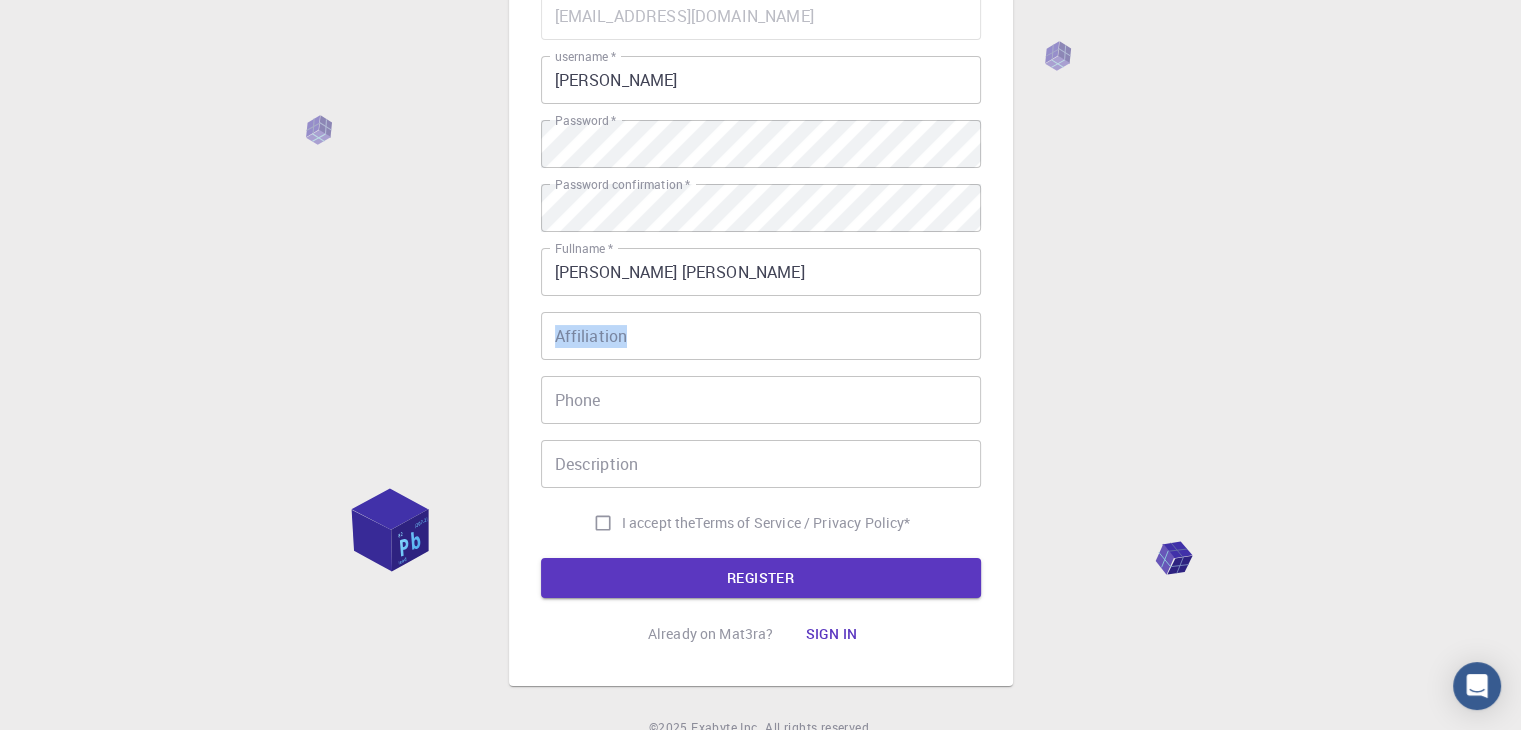 copy on "Affiliation" 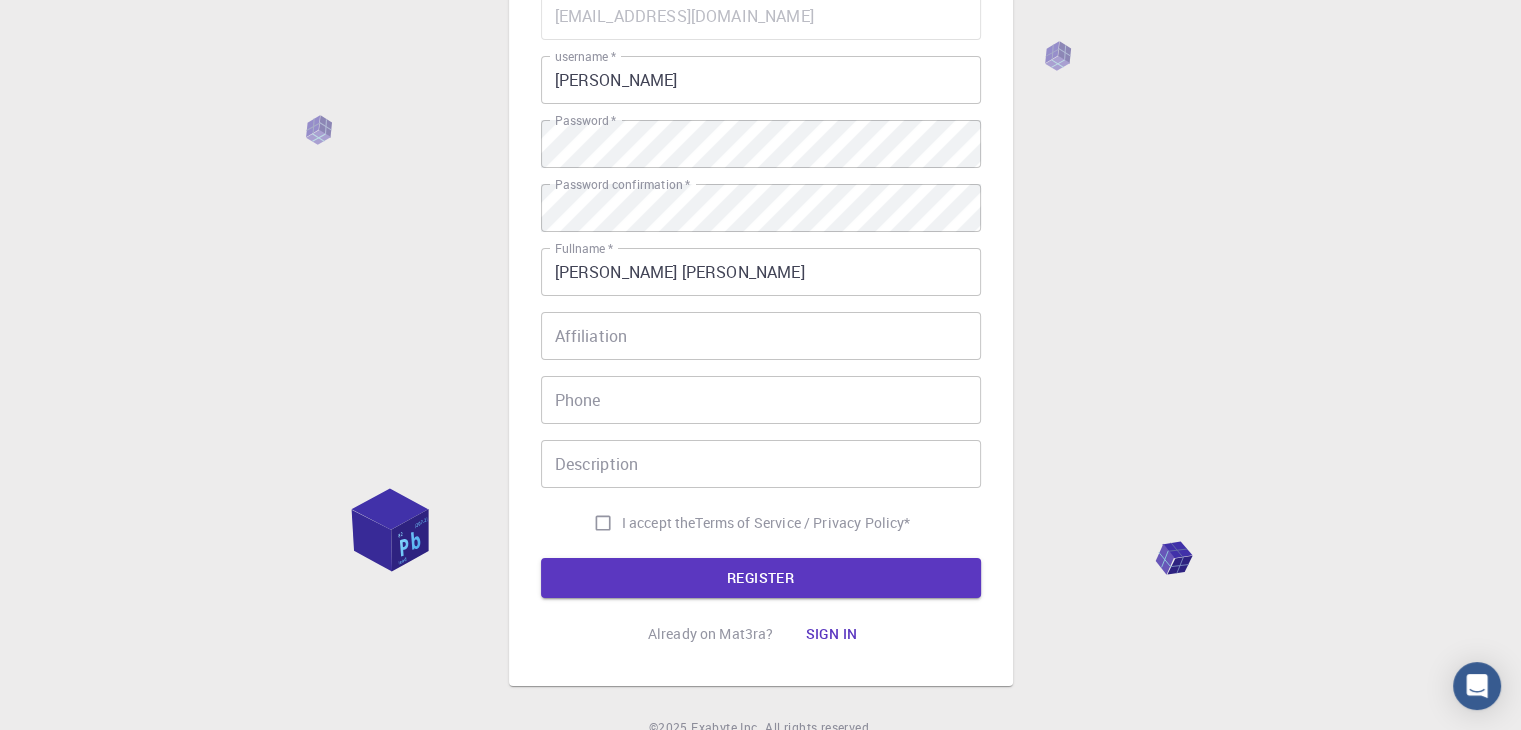 click on "Email   * suhibnabeel87@gmail.com Email   * username   * Suhib Mansuor username   * Password   * Password   * Password confirmation   * Password confirmation   * Fullname   * Suhib nabeel mohammad mansuor Fullname   * Affiliation Affiliation Phone Phone Description Description I accept the  Terms of Service / Privacy Policy  *" at bounding box center [761, 267] 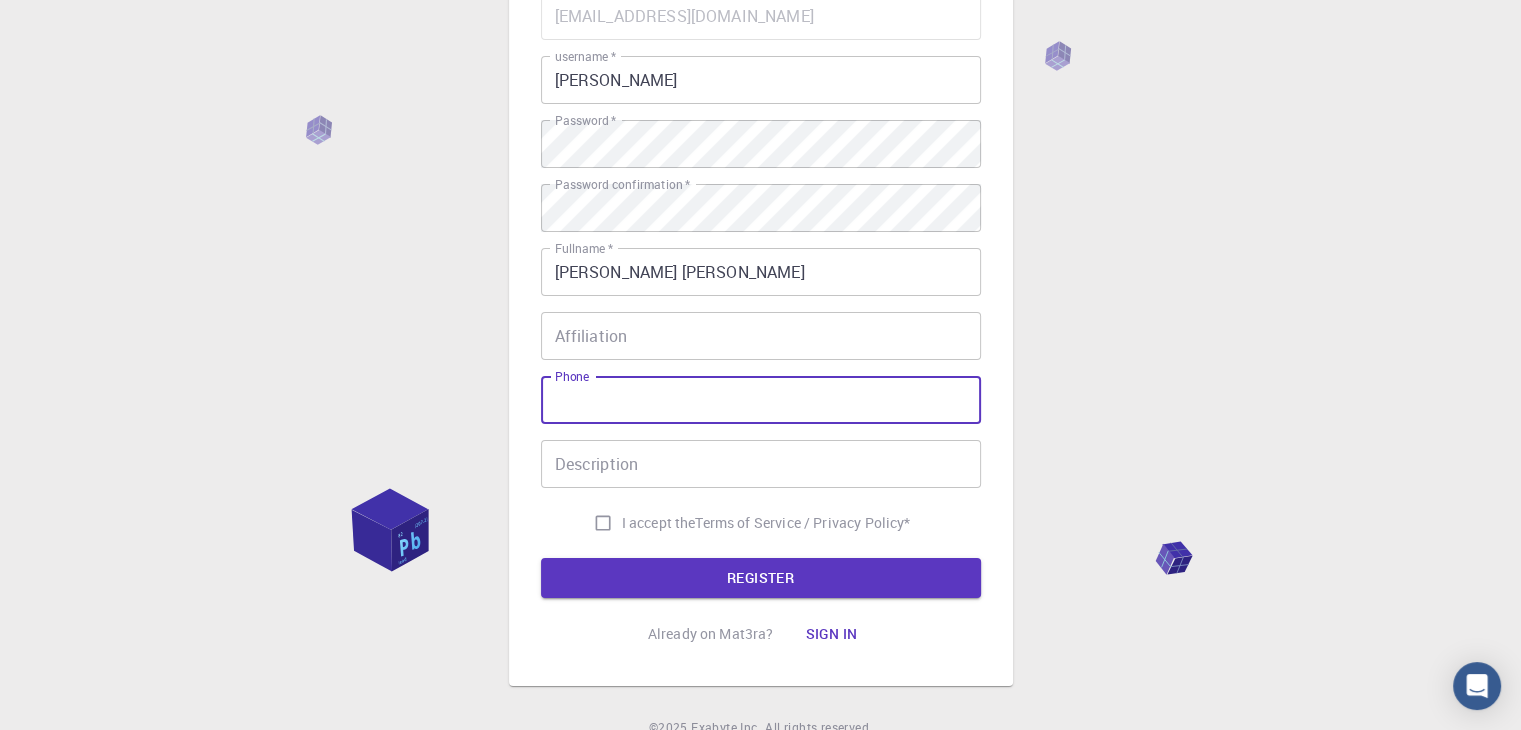 click on "Description" at bounding box center (761, 464) 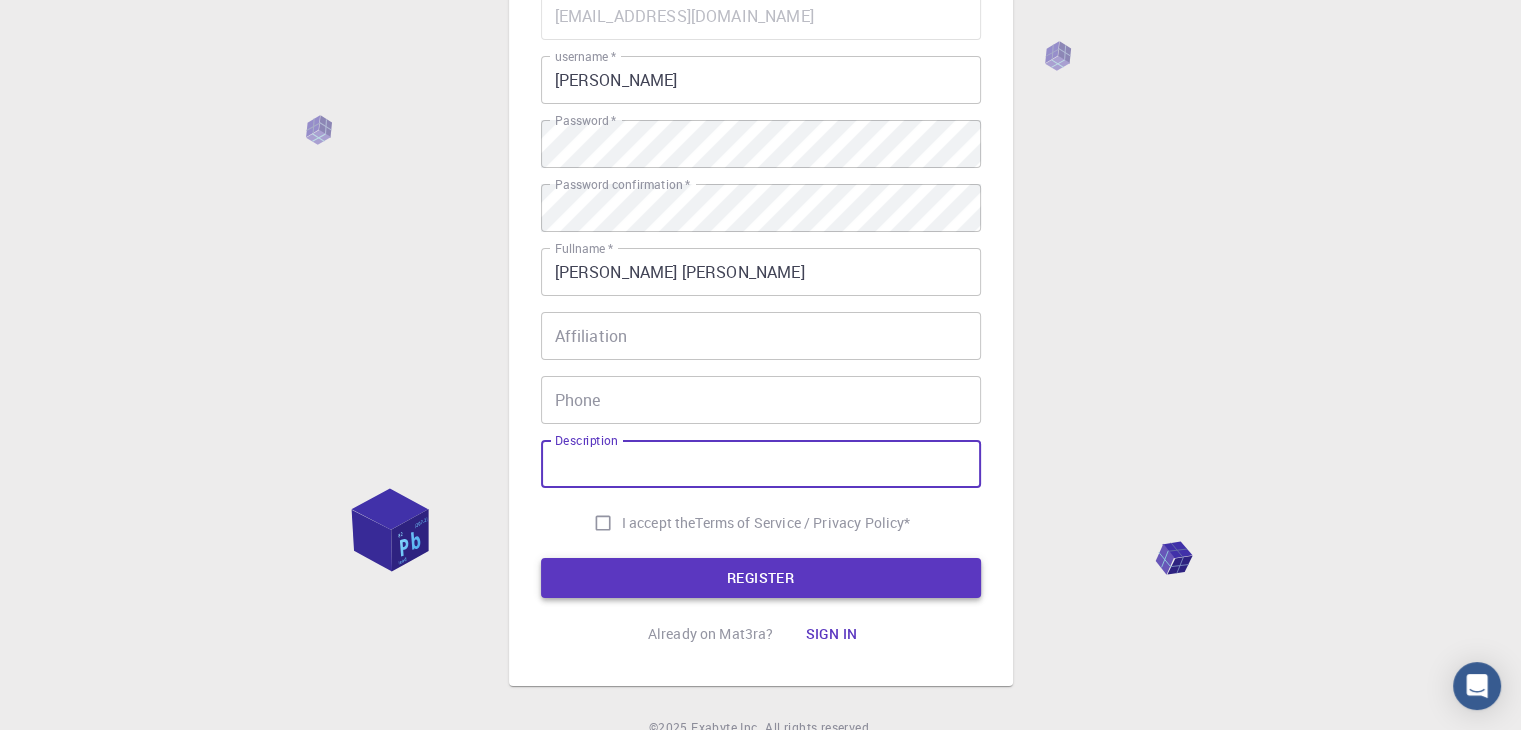 click on "REGISTER" at bounding box center [761, 578] 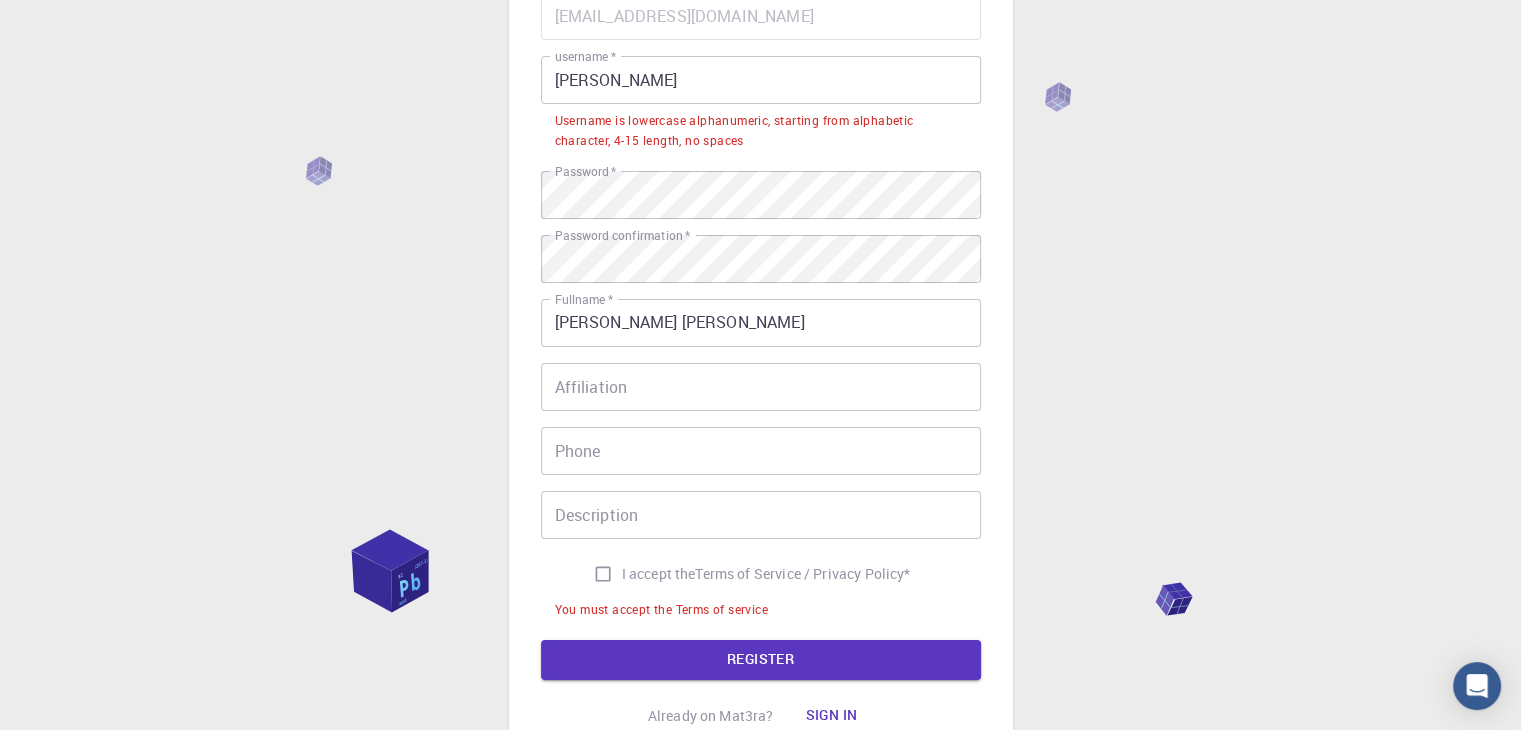 click on "I accept the  Terms of Service / Privacy Policy  *" at bounding box center (603, 574) 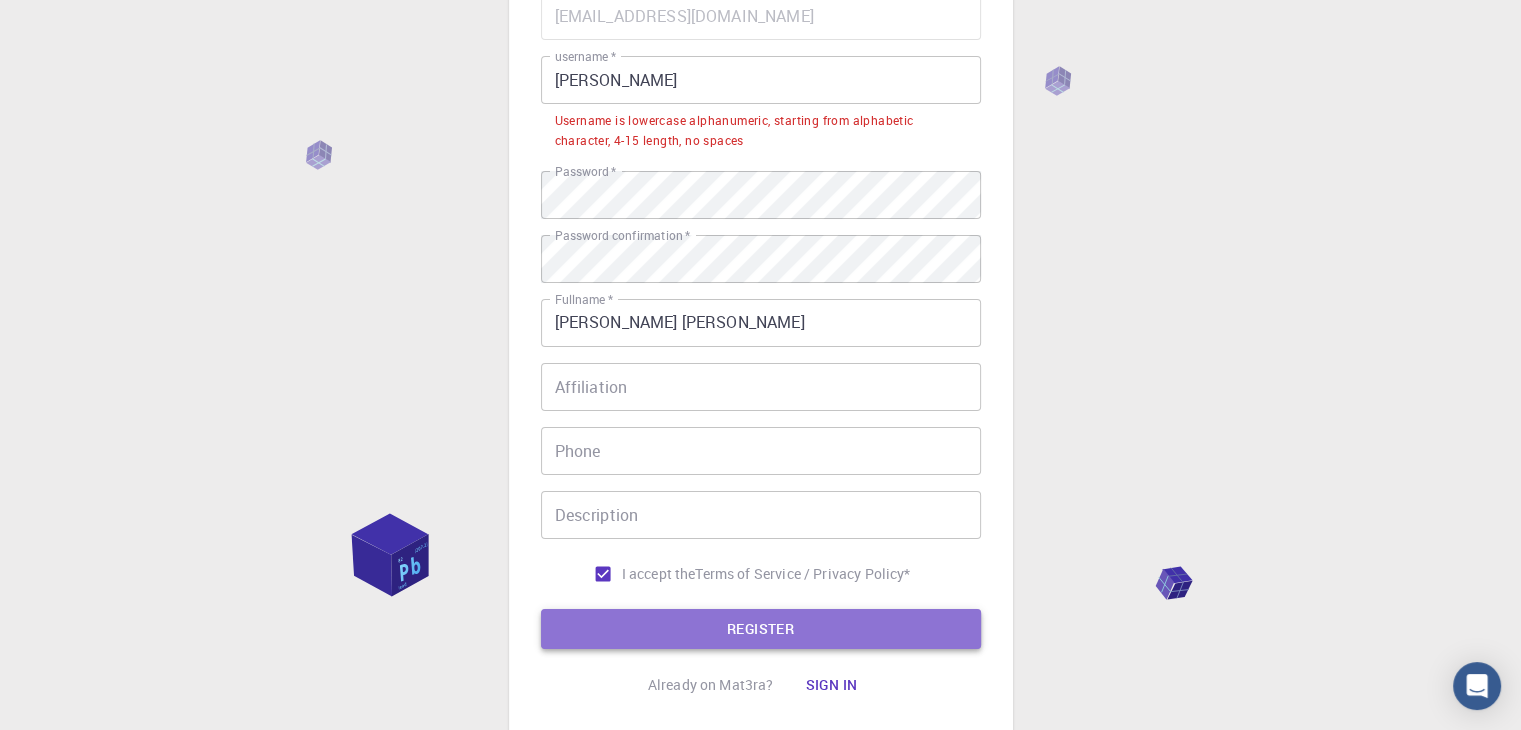 click on "REGISTER" at bounding box center (761, 629) 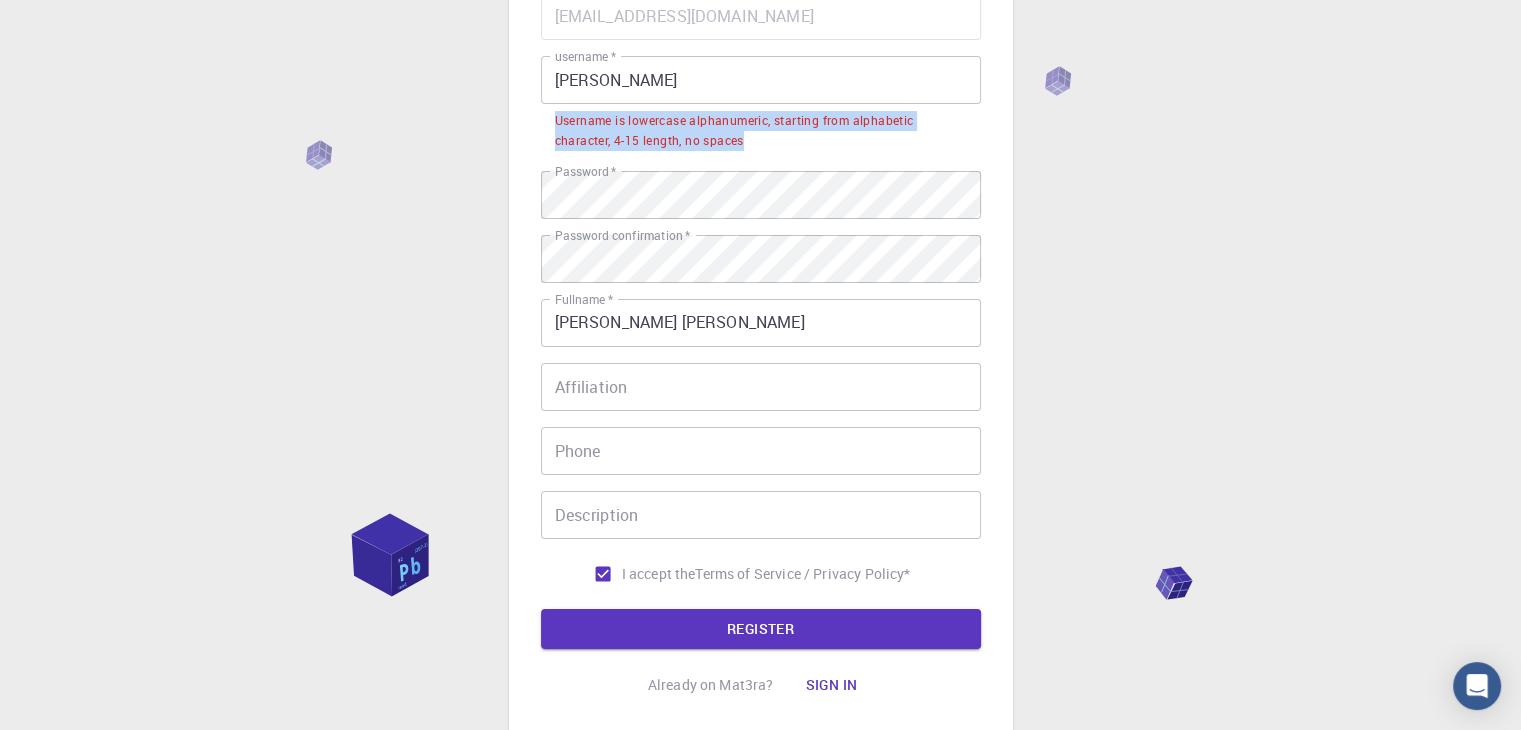 drag, startPoint x: 558, startPoint y: 115, endPoint x: 752, endPoint y: 146, distance: 196.4612 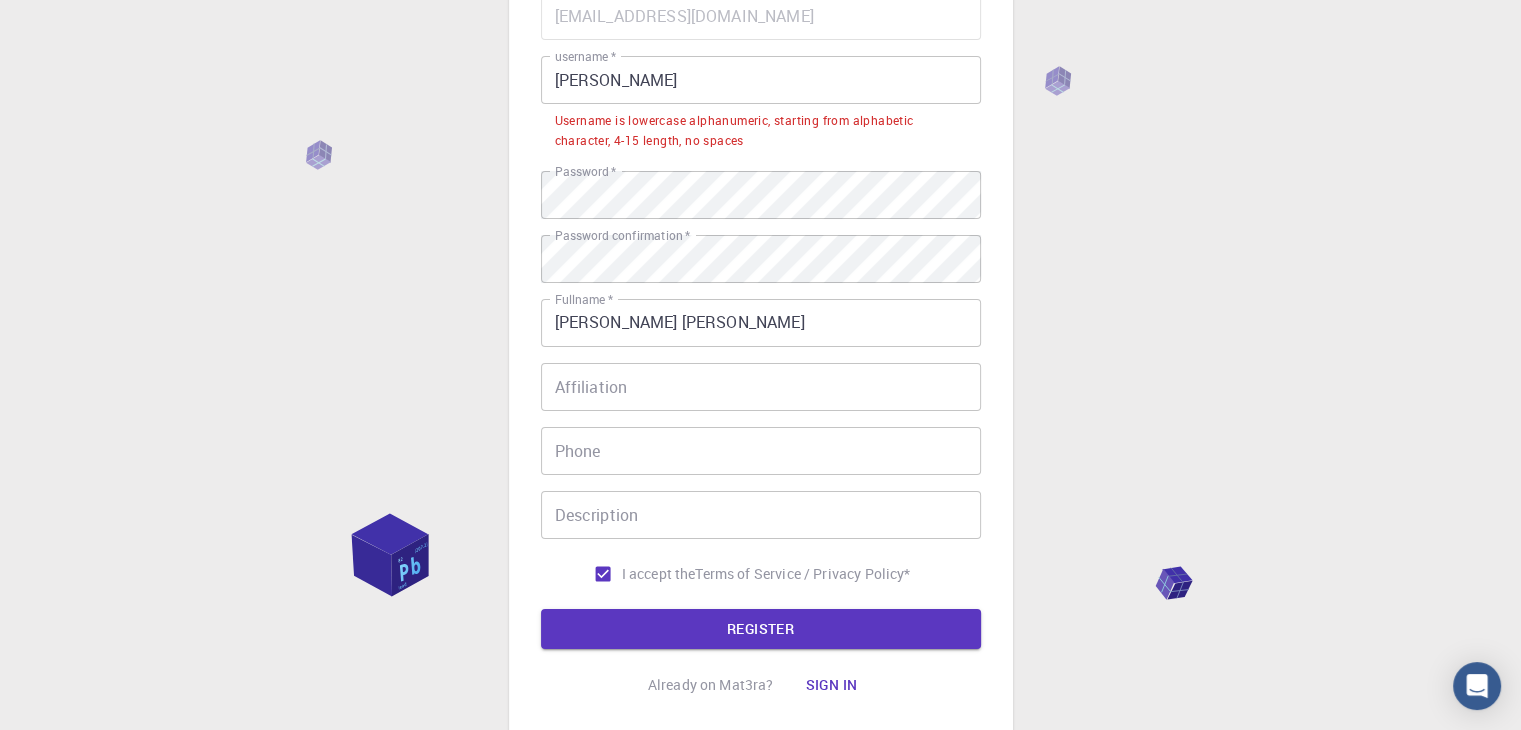 click on "Suhib Mansuor" at bounding box center [761, 80] 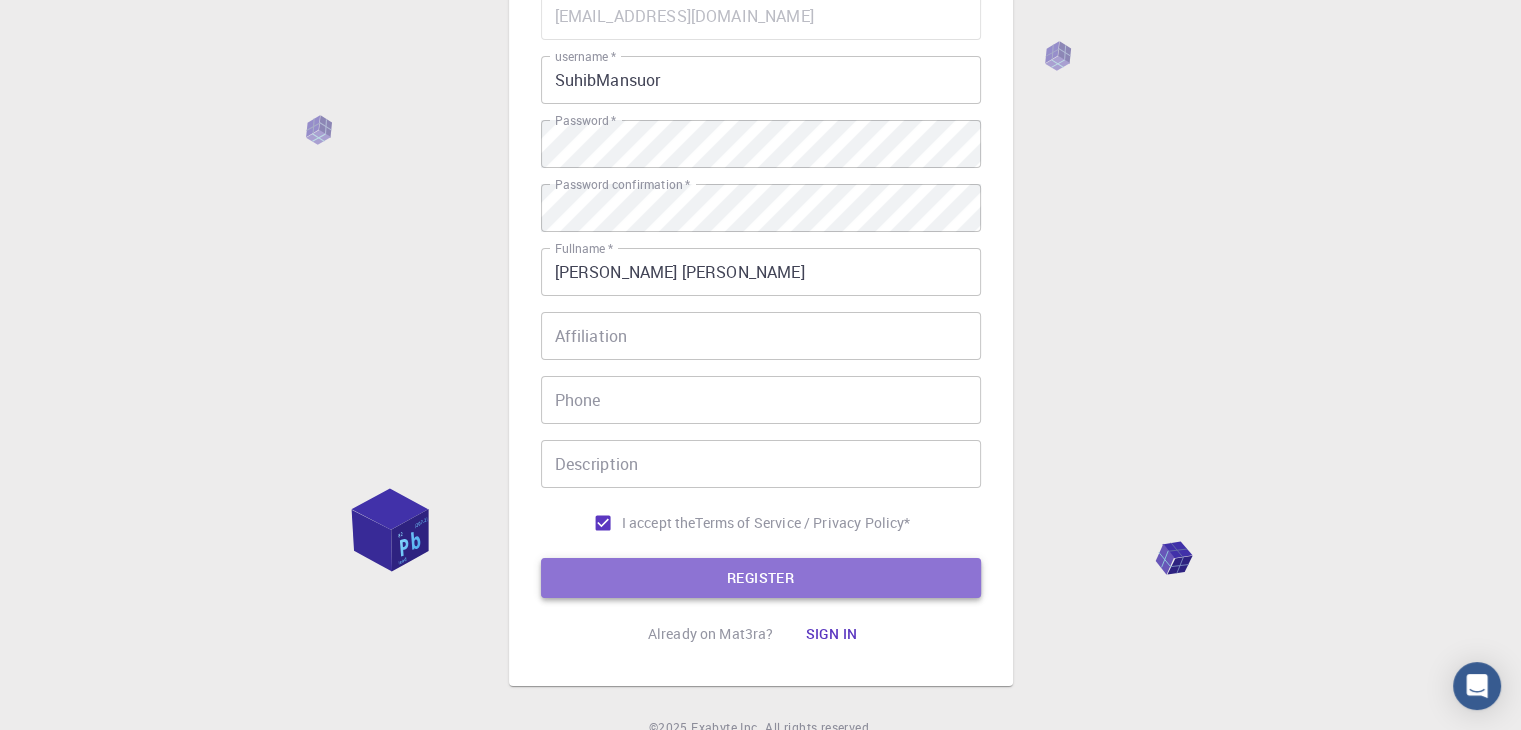 click on "REGISTER" at bounding box center [761, 578] 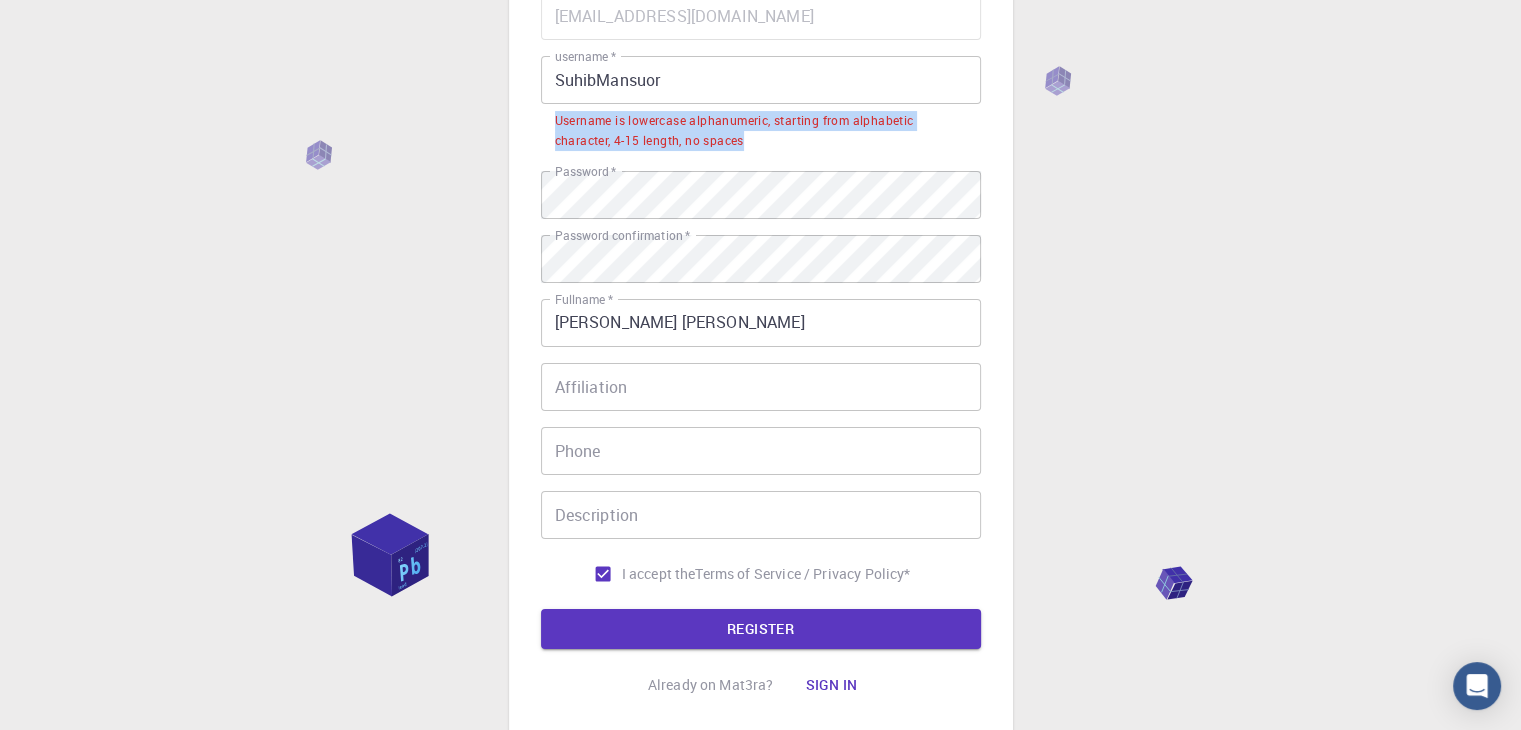 drag, startPoint x: 558, startPoint y: 119, endPoint x: 749, endPoint y: 150, distance: 193.49936 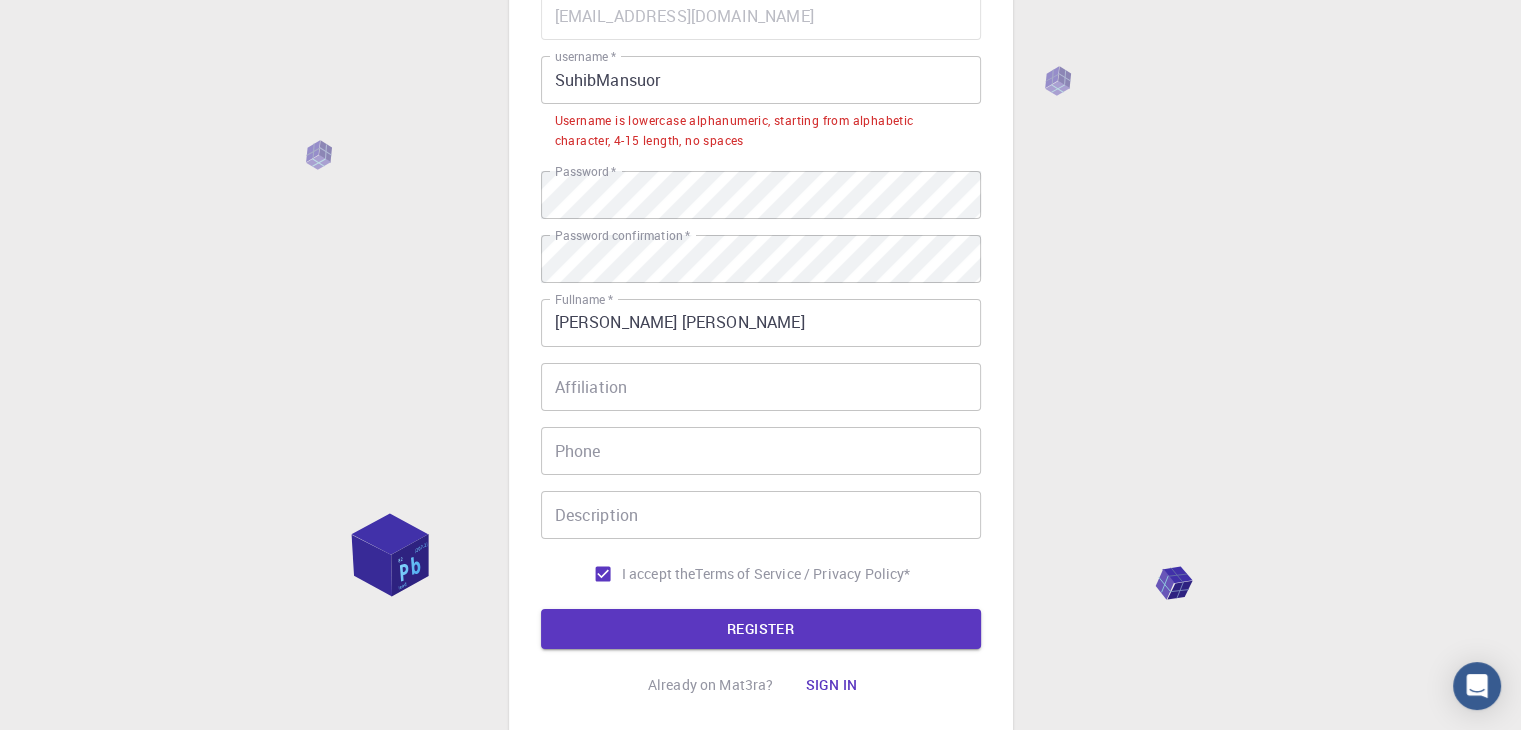 click on "SuhibMansuor" at bounding box center (761, 80) 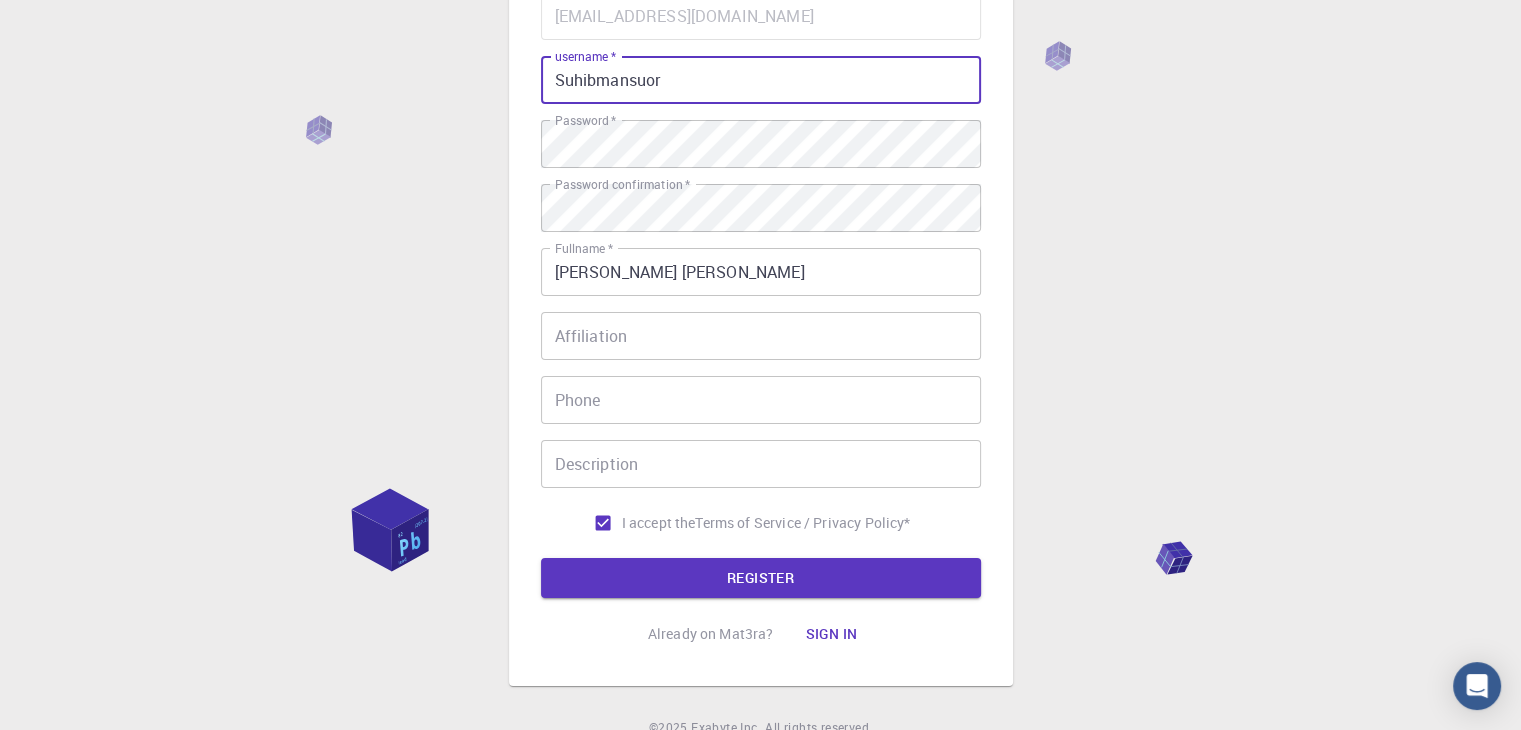 click on "Suhibmansuor" at bounding box center [761, 80] 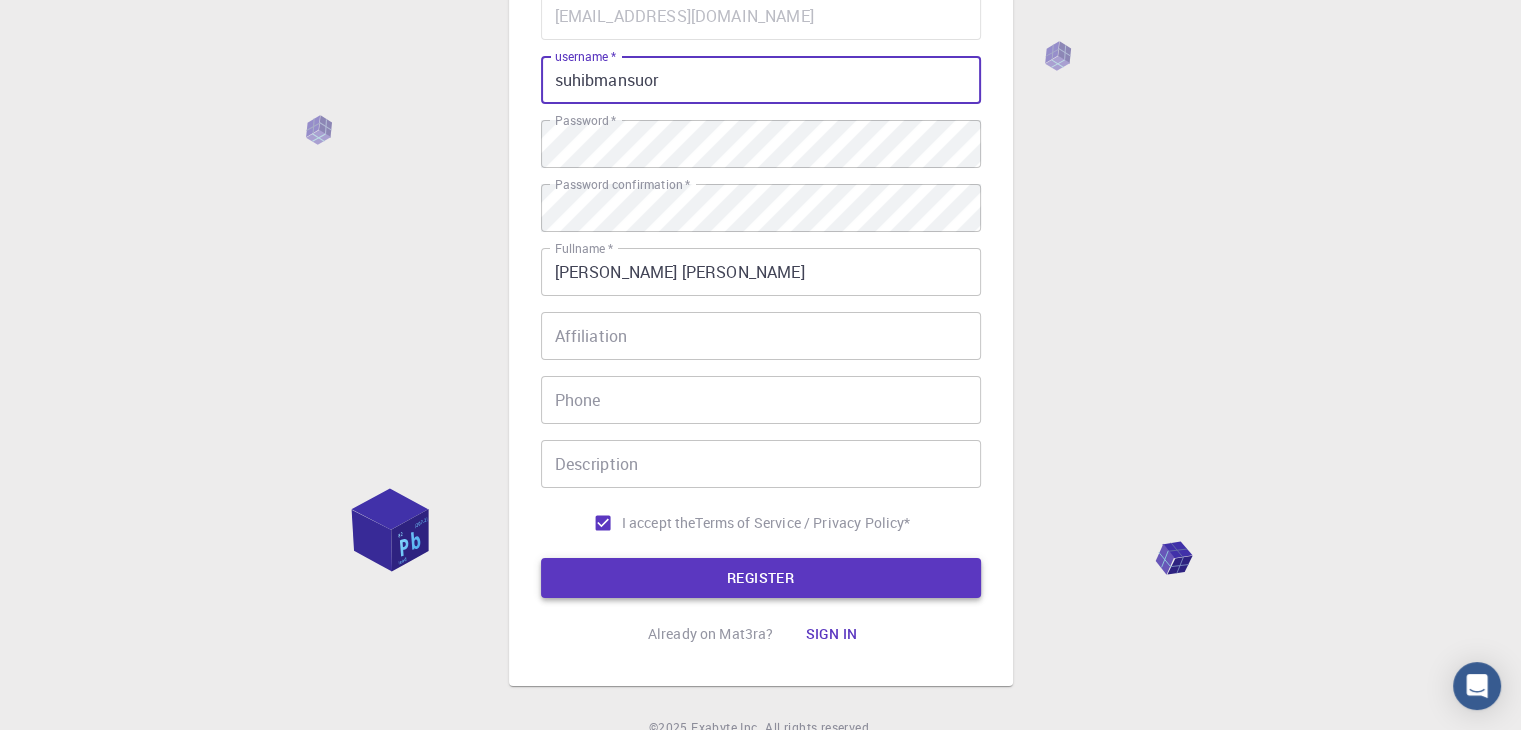 type on "suhibmansuor" 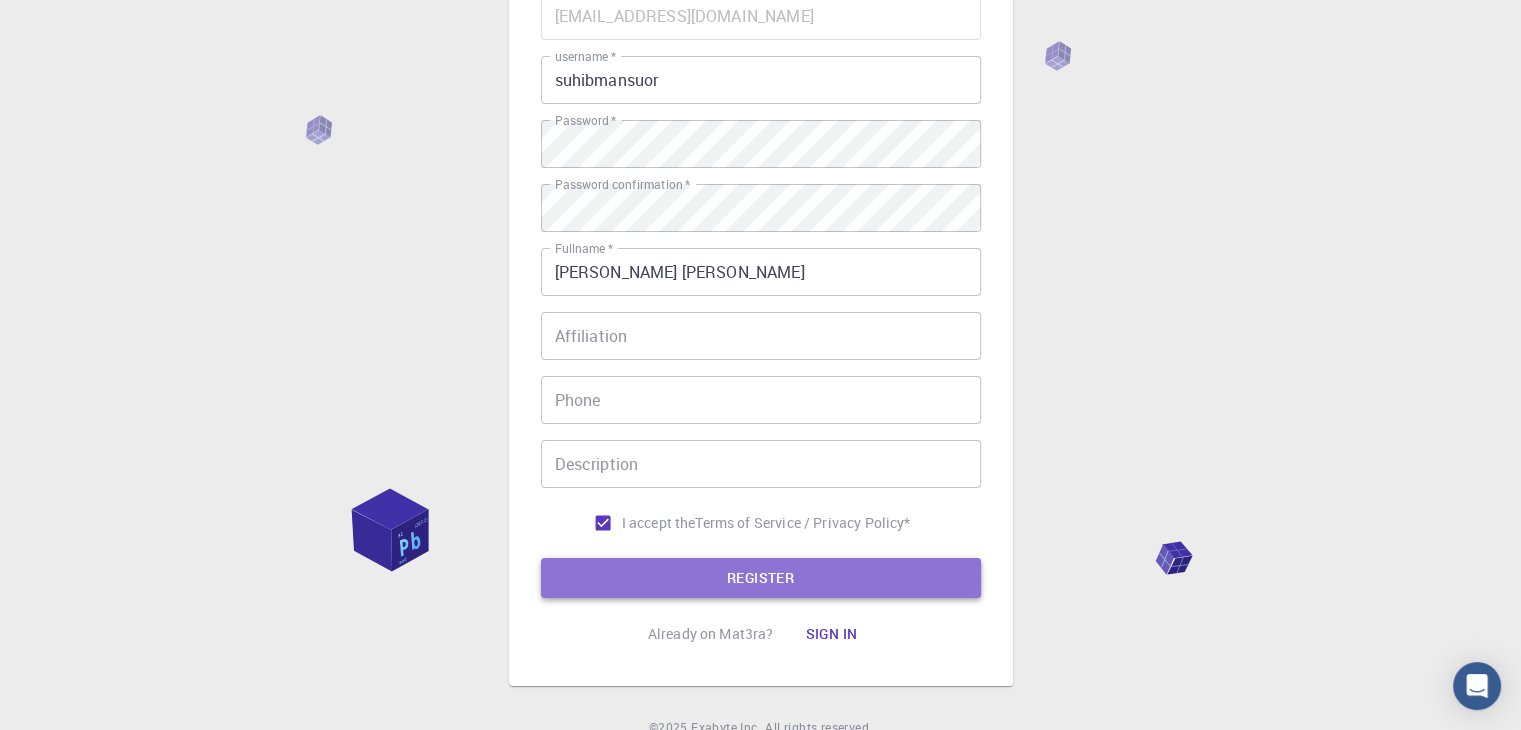 click on "REGISTER" at bounding box center (761, 578) 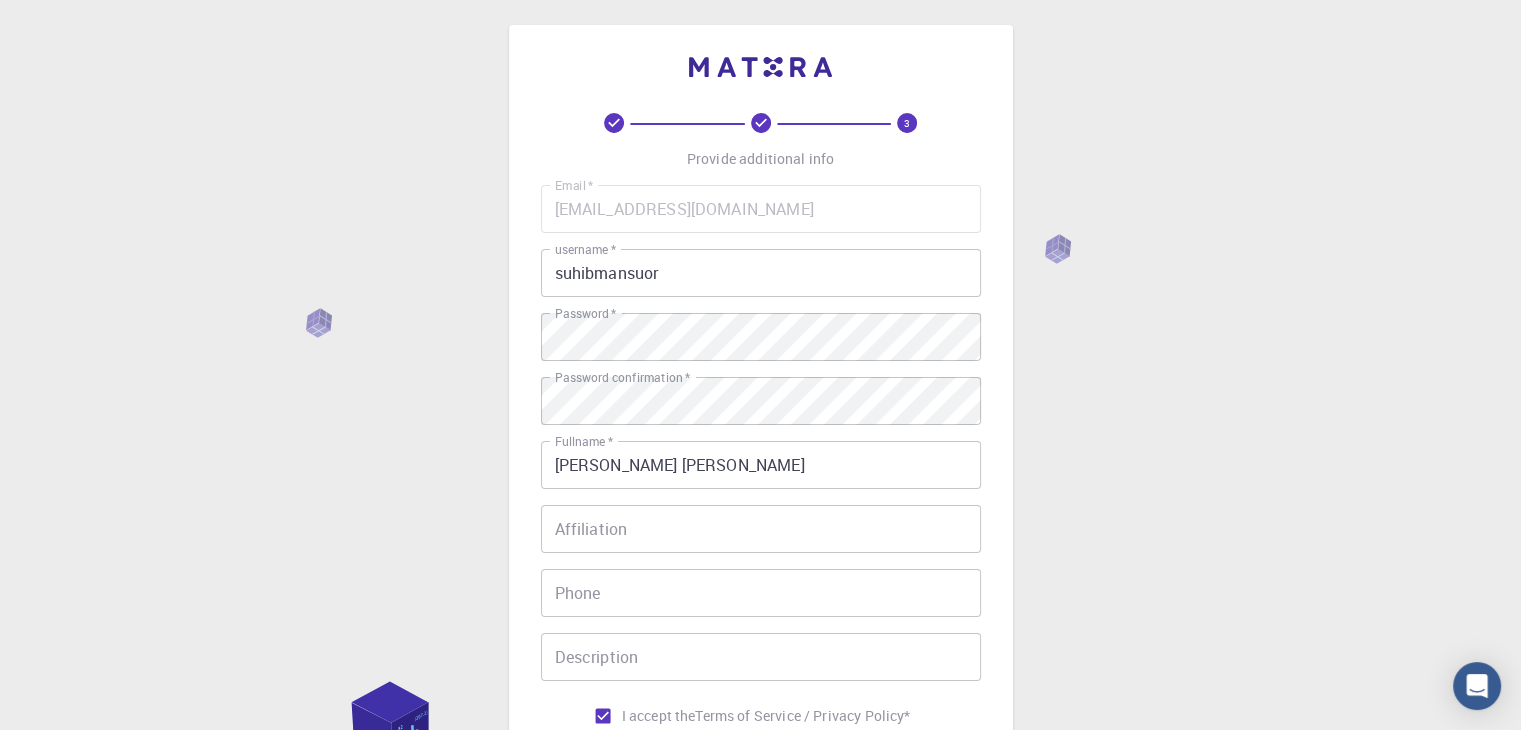 scroll, scrollTop: 0, scrollLeft: 0, axis: both 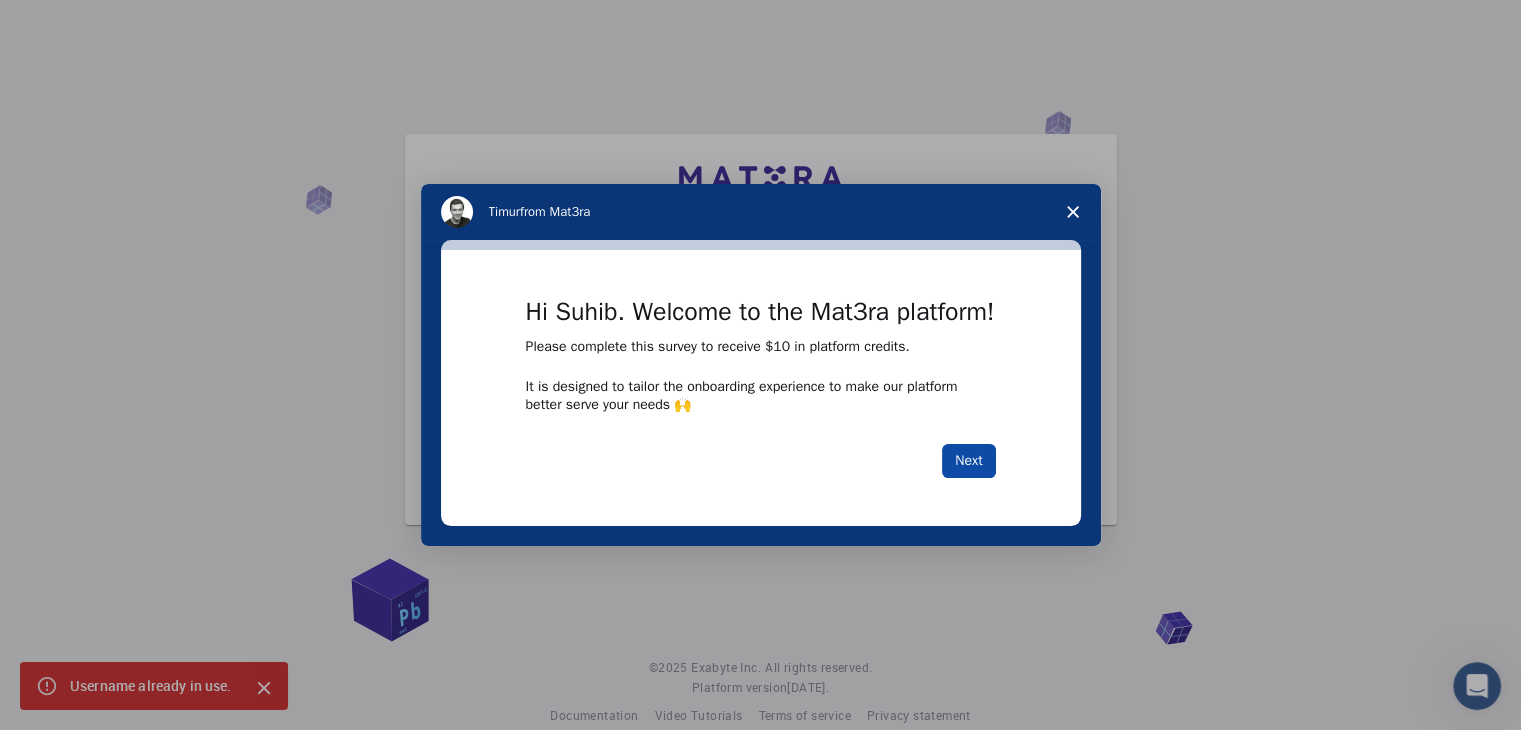 click on "Next" at bounding box center (968, 461) 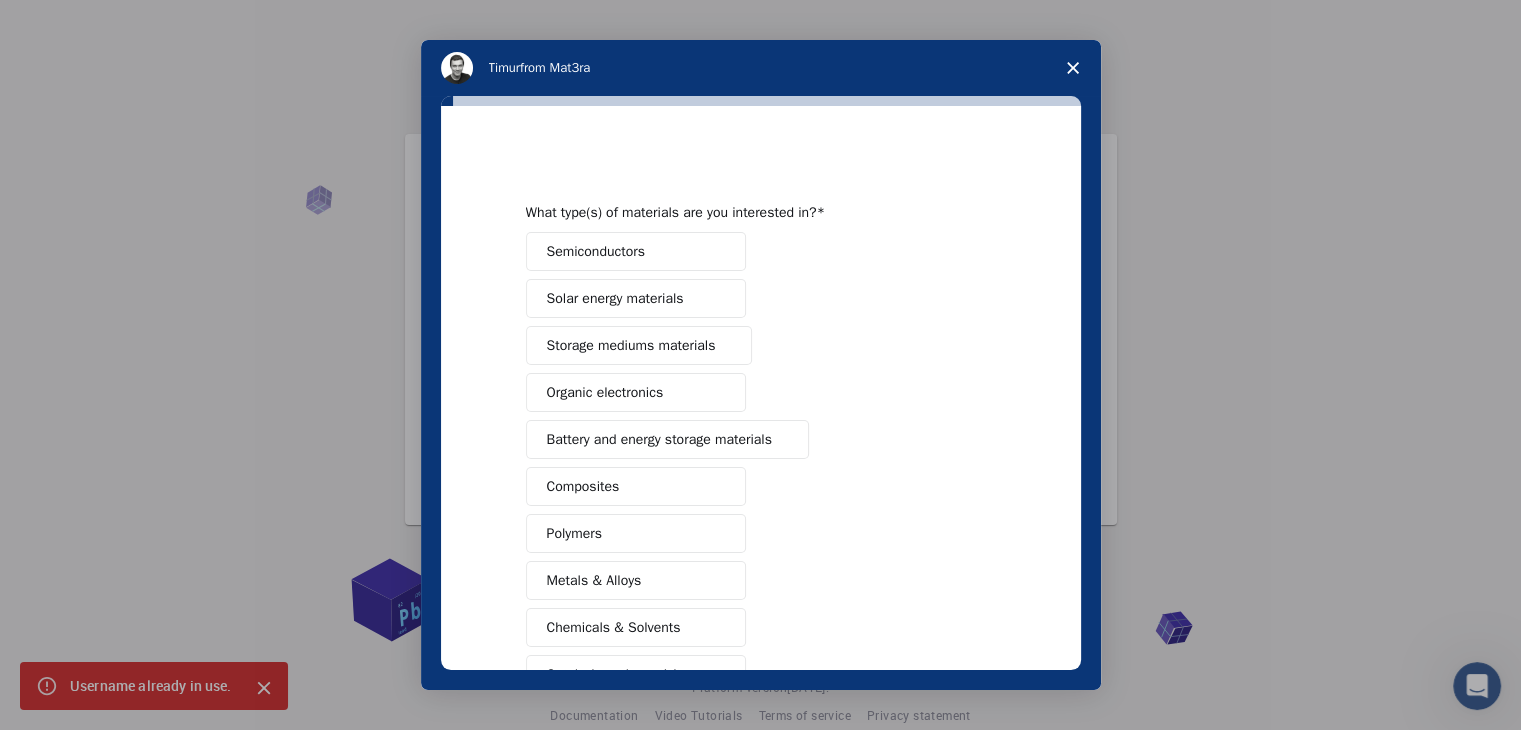 click on "Semiconductors" at bounding box center (636, 251) 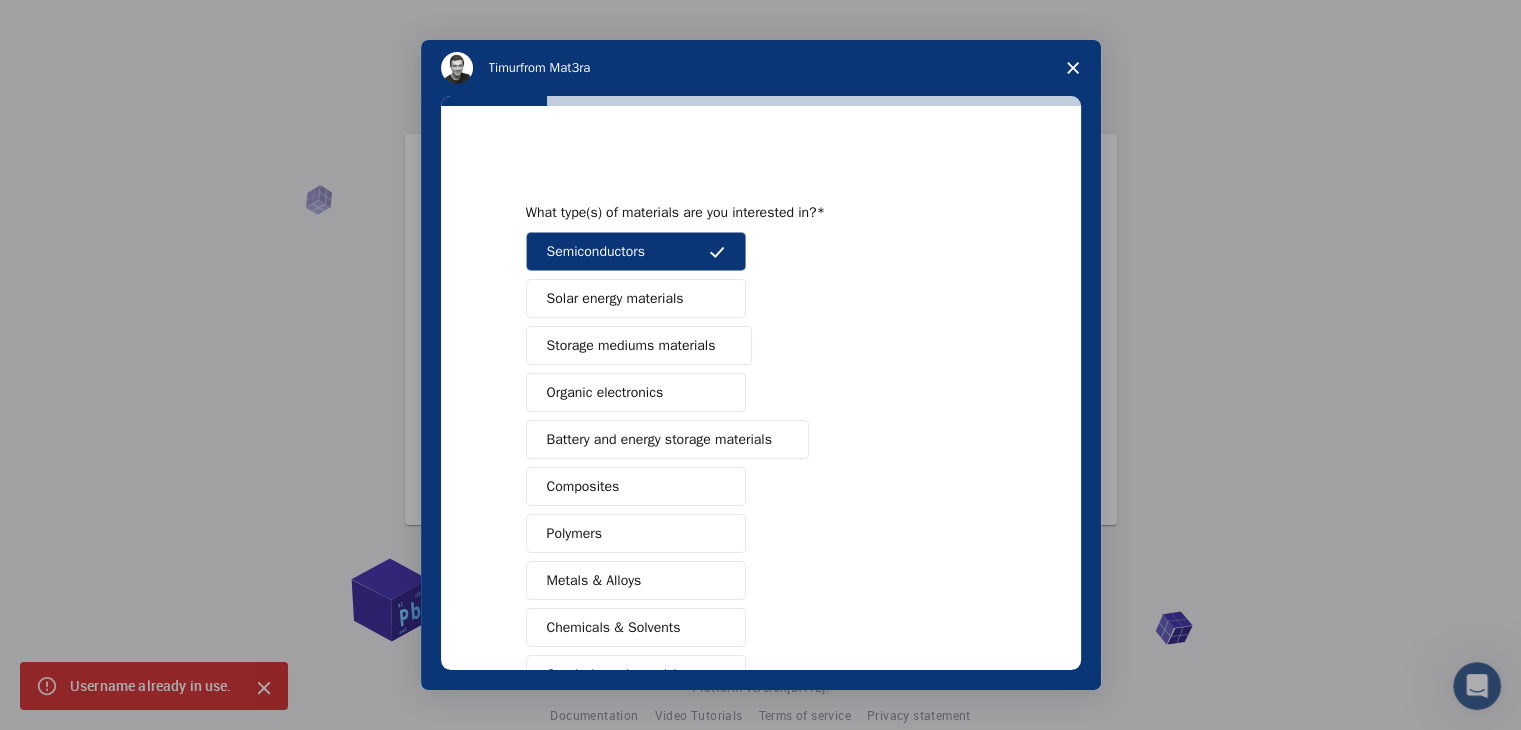 click on "Solar energy materials" at bounding box center (615, 298) 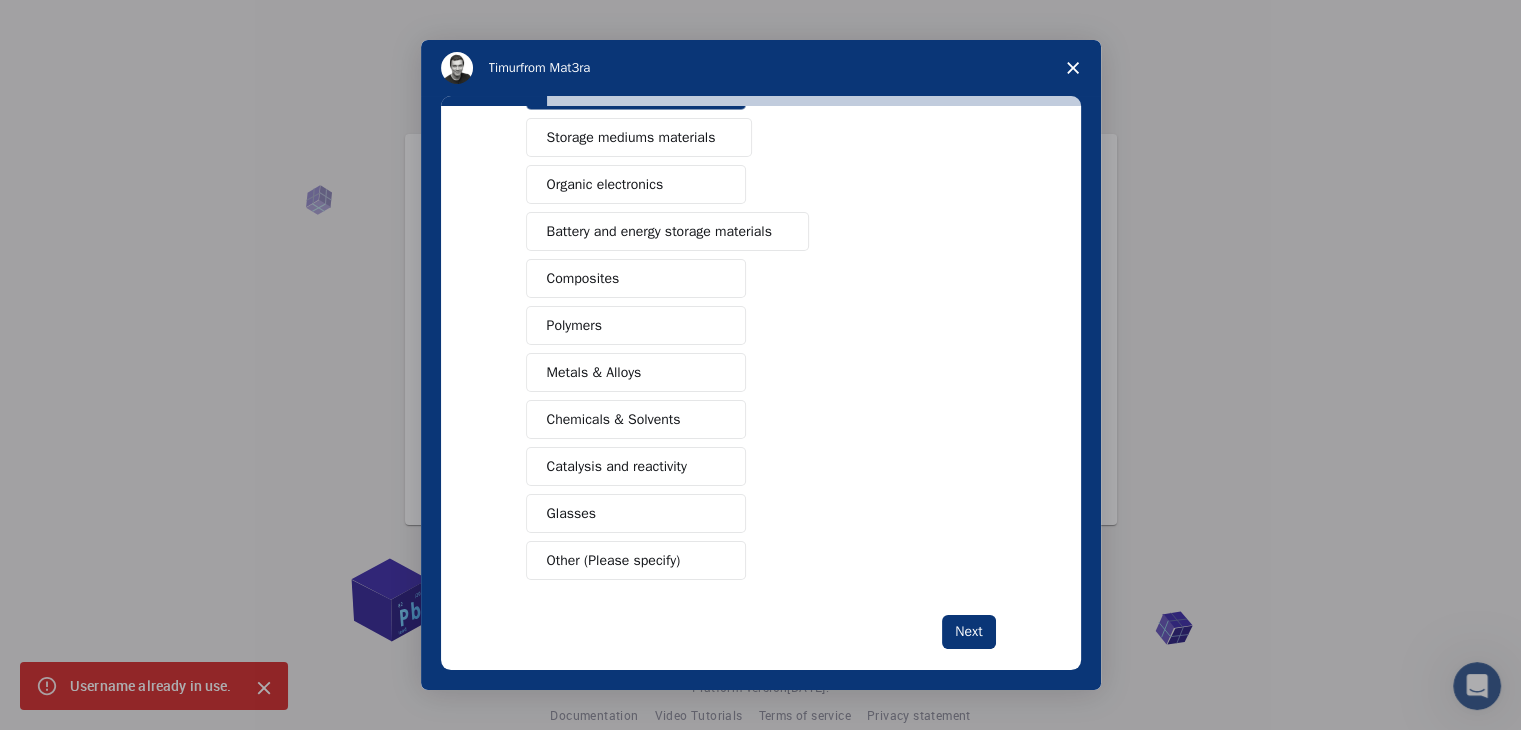 scroll, scrollTop: 230, scrollLeft: 0, axis: vertical 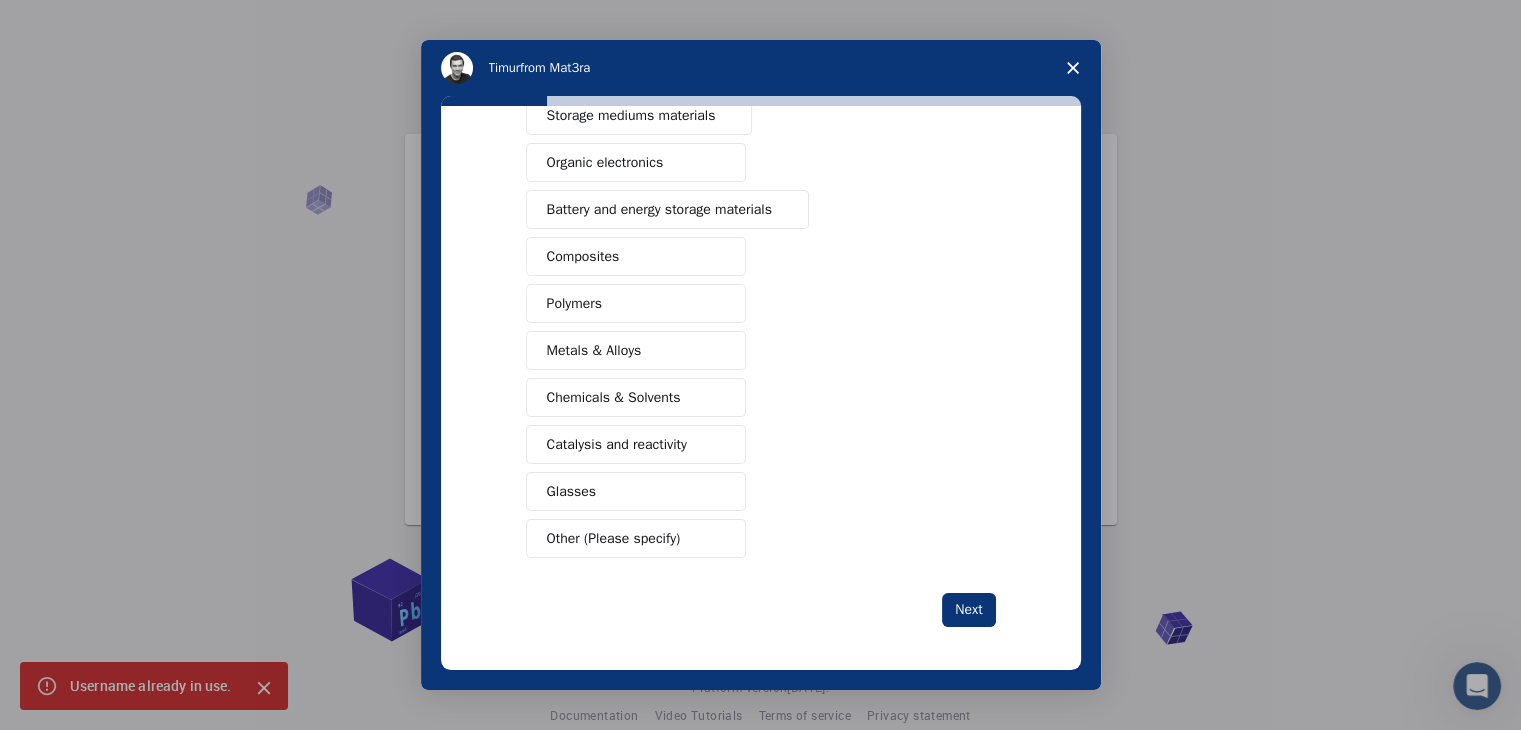 click on "Other (Please specify)" at bounding box center (614, 538) 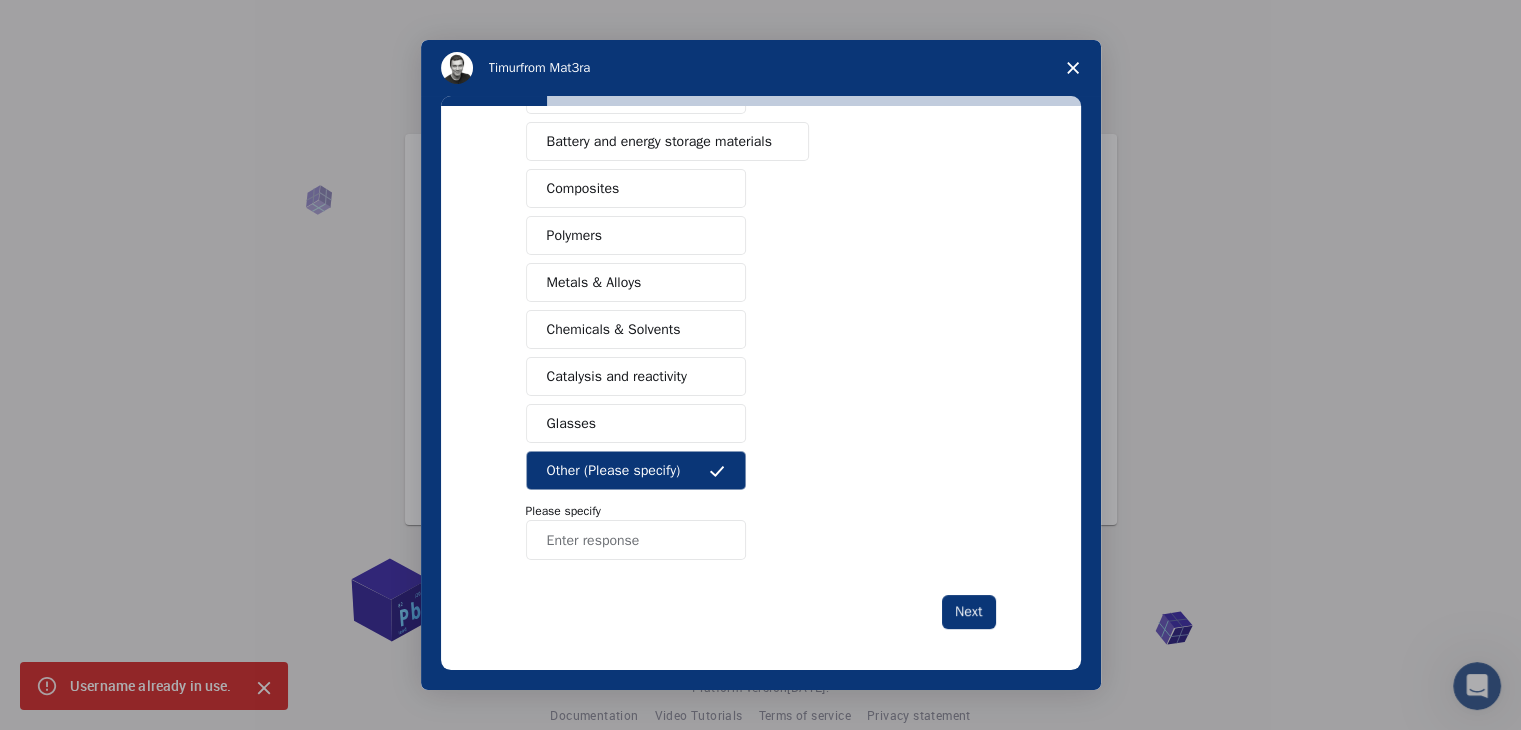 scroll, scrollTop: 300, scrollLeft: 0, axis: vertical 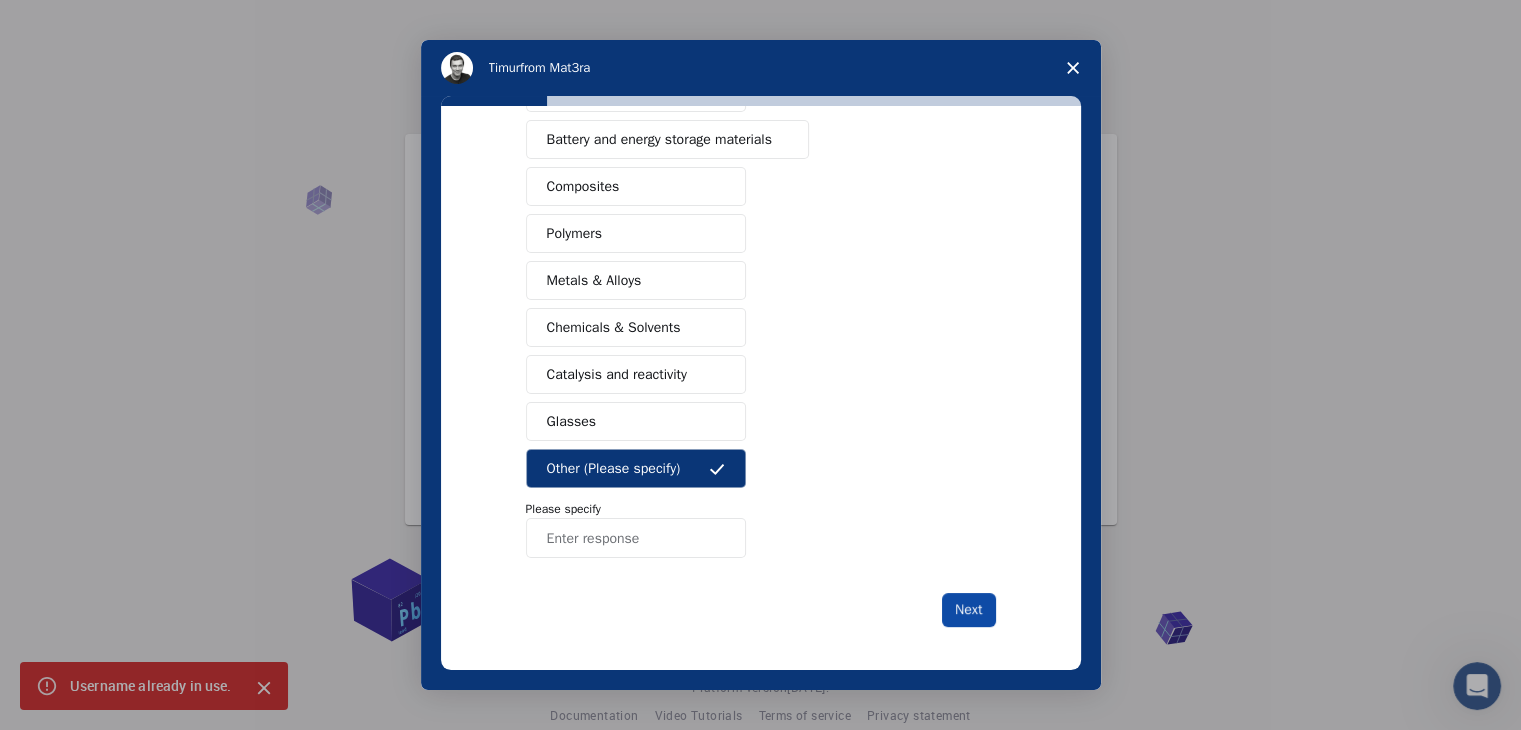 click on "Next" at bounding box center (968, 610) 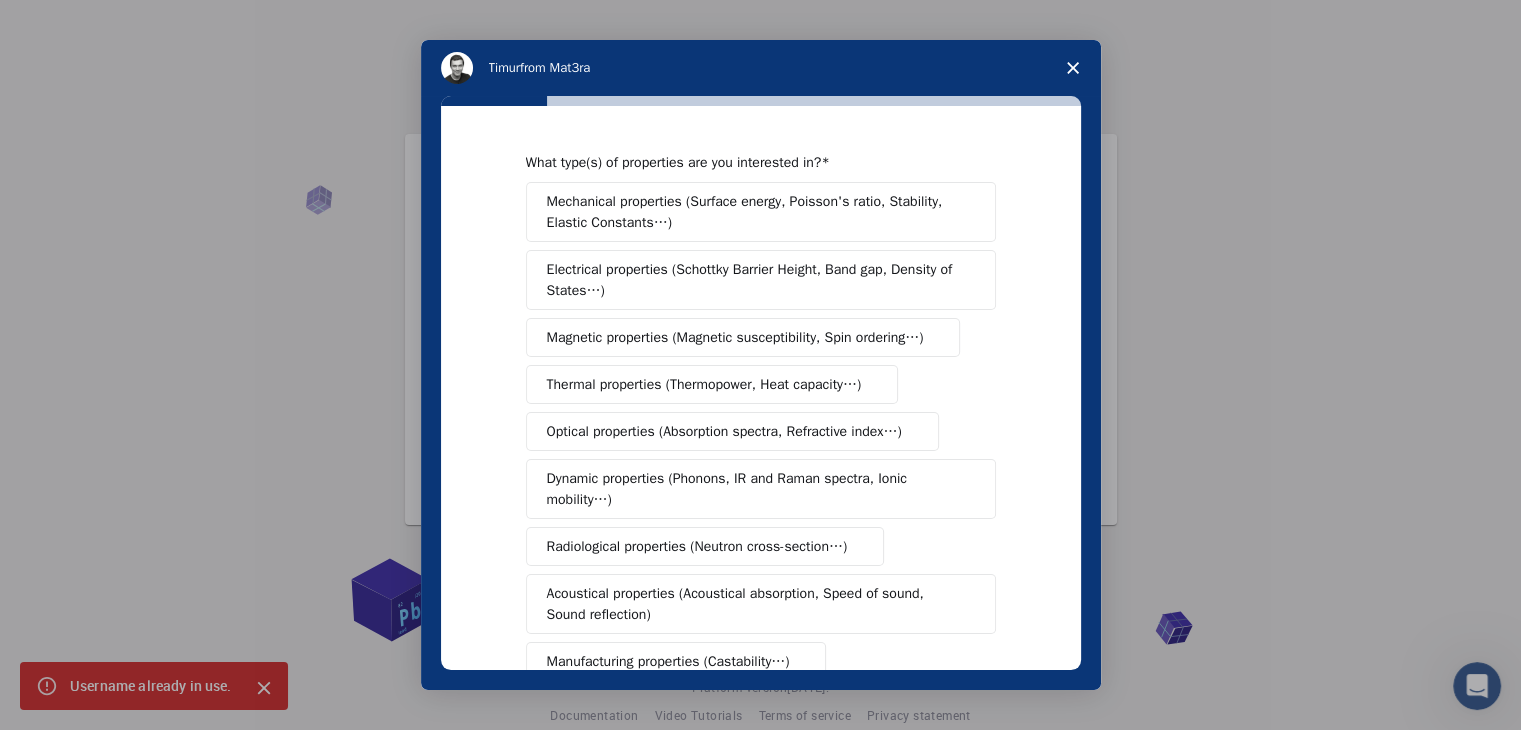 click on "Electrical properties (Schottky Barrier Height, Band gap, Density of States…)" at bounding box center [754, 280] 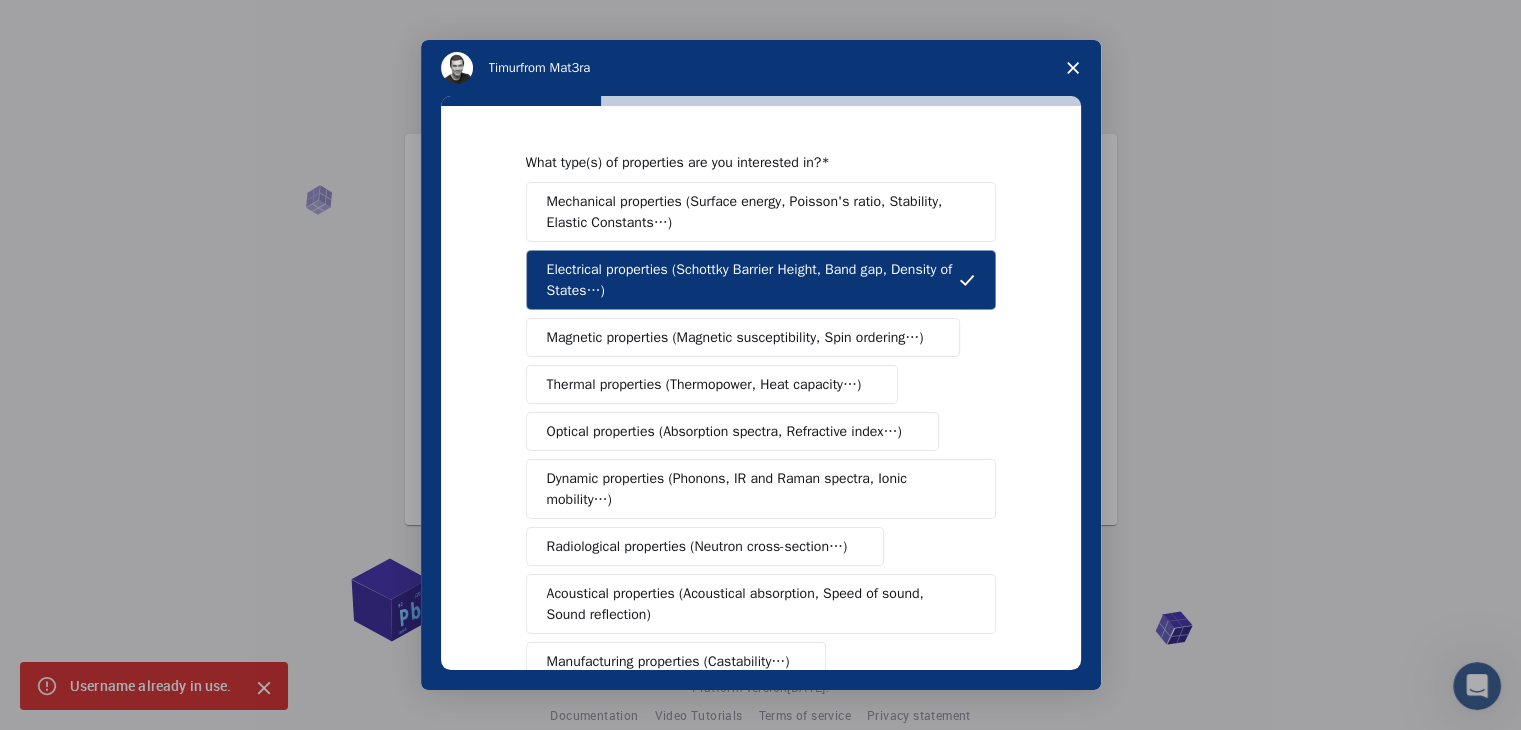 click on "Dynamic properties (Phonons, IR and Raman spectra, Ionic mobility…)" at bounding box center (753, 489) 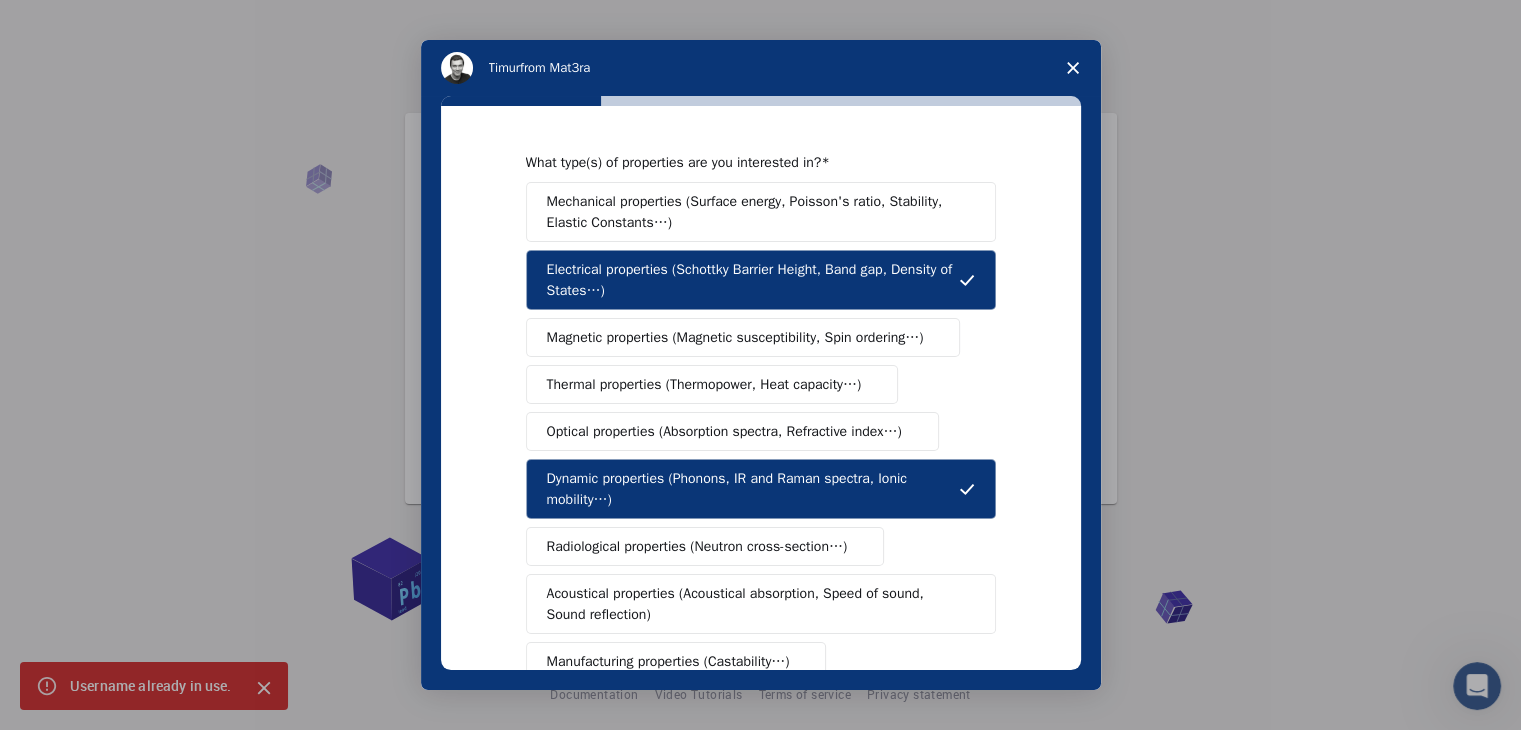 scroll, scrollTop: 28, scrollLeft: 0, axis: vertical 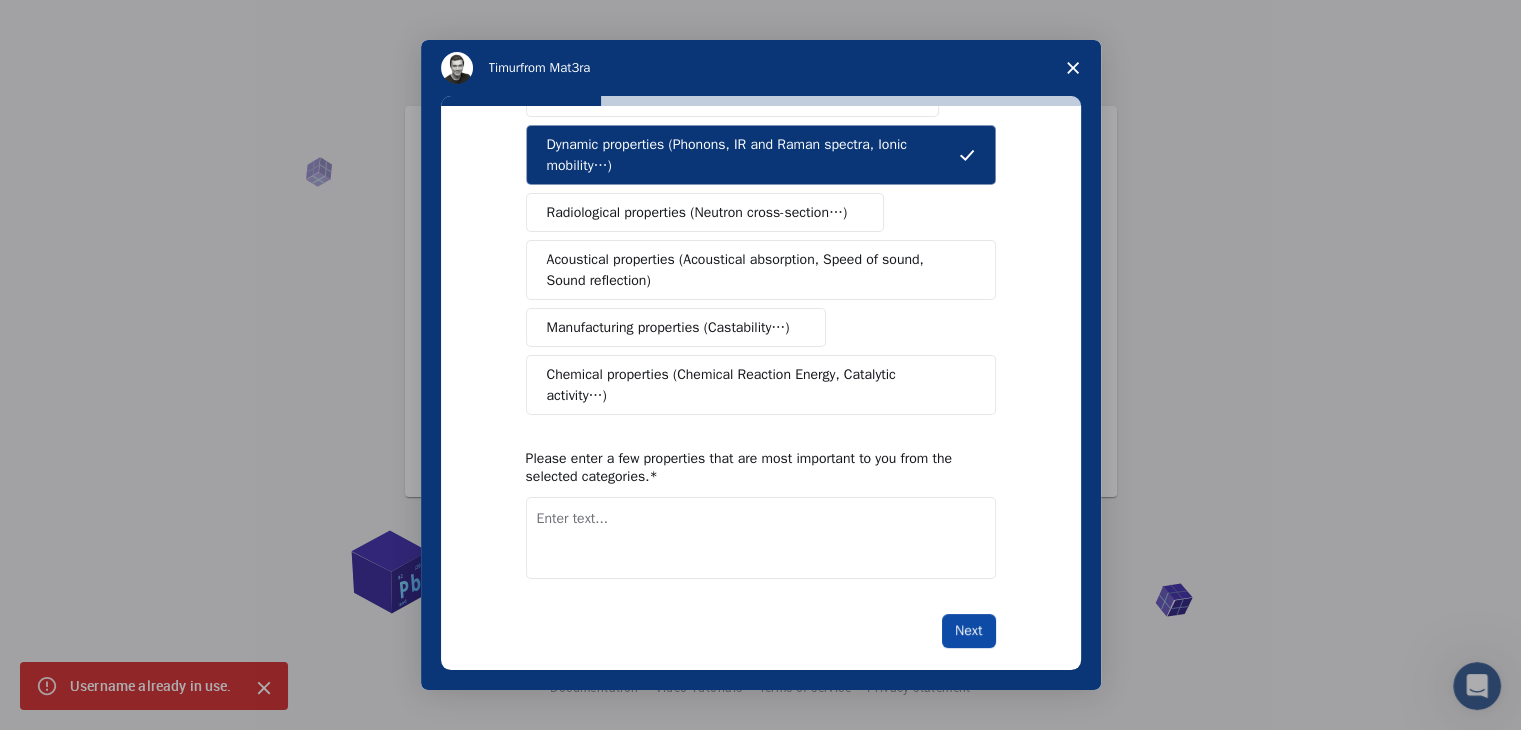 drag, startPoint x: 1011, startPoint y: 613, endPoint x: 980, endPoint y: 621, distance: 32.01562 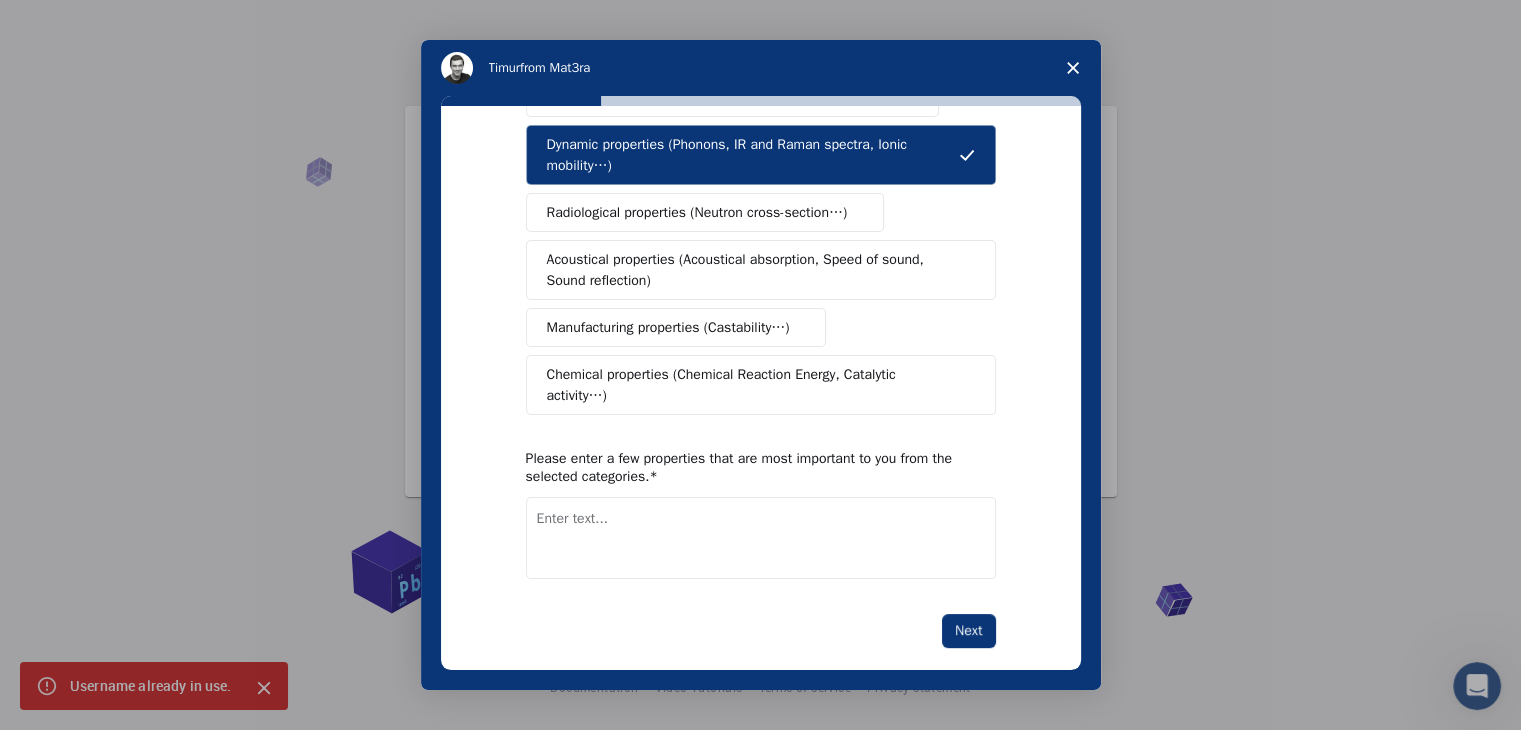 click at bounding box center (761, 538) 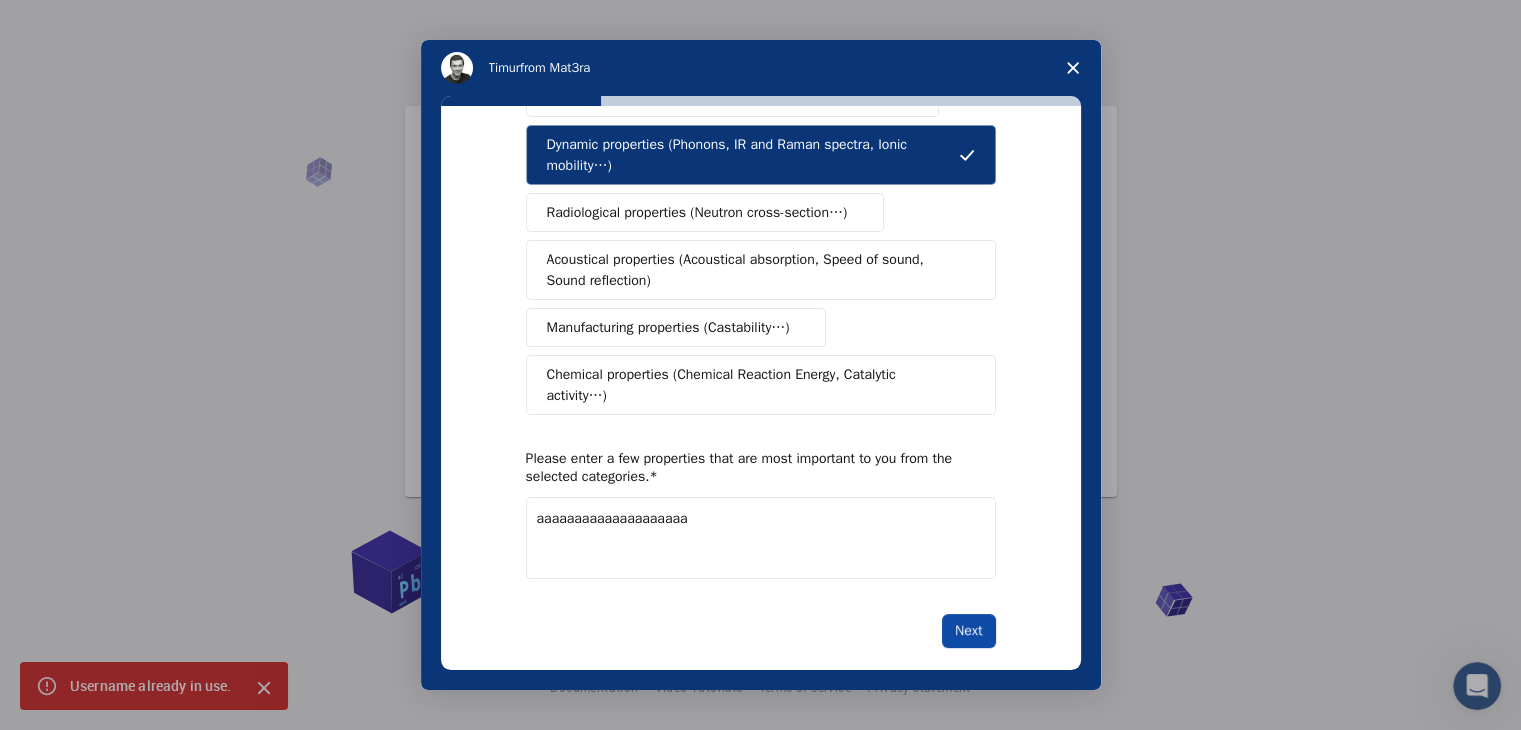type on "aaaaaaaaaaaaaaaaaaaa" 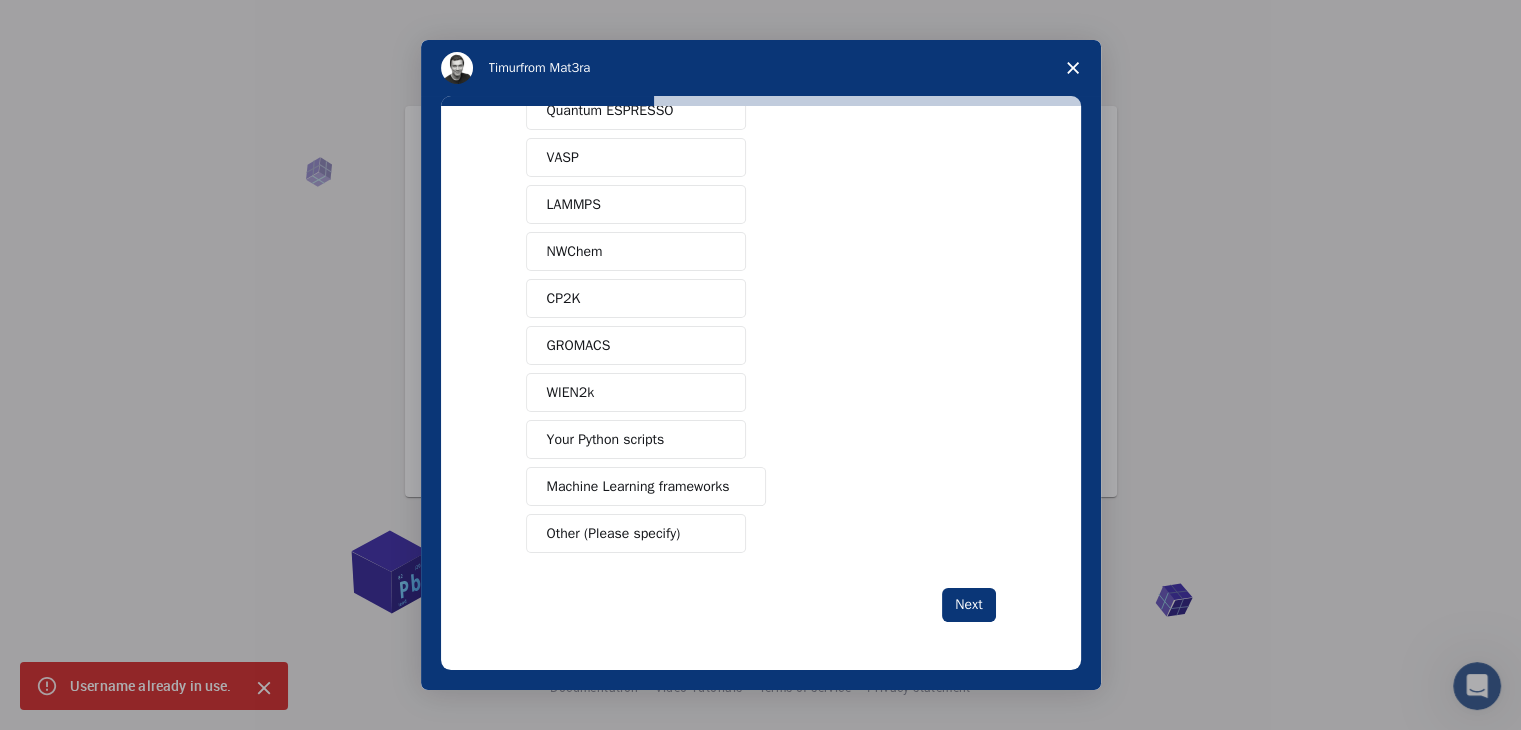 scroll, scrollTop: 0, scrollLeft: 0, axis: both 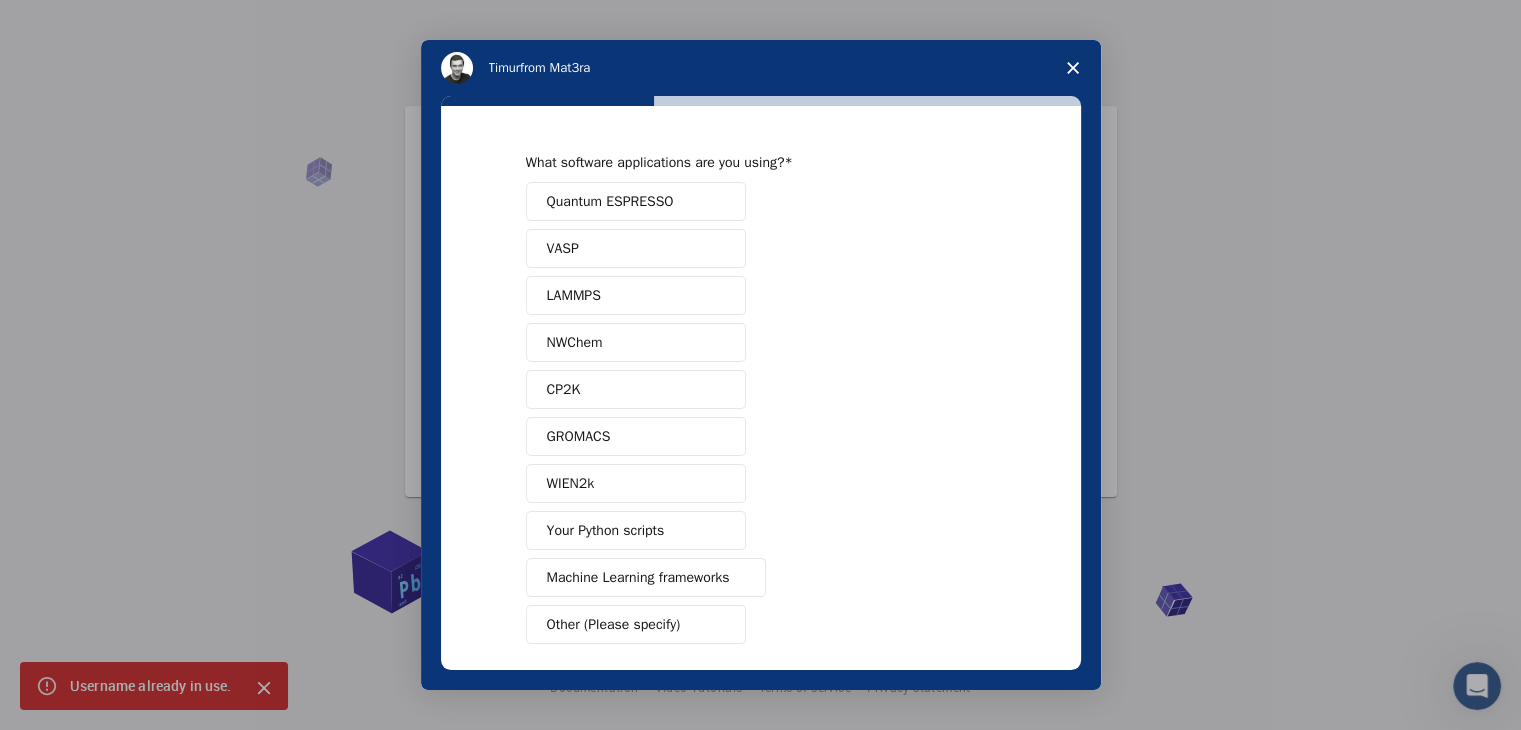 click on "NWChem" at bounding box center (636, 342) 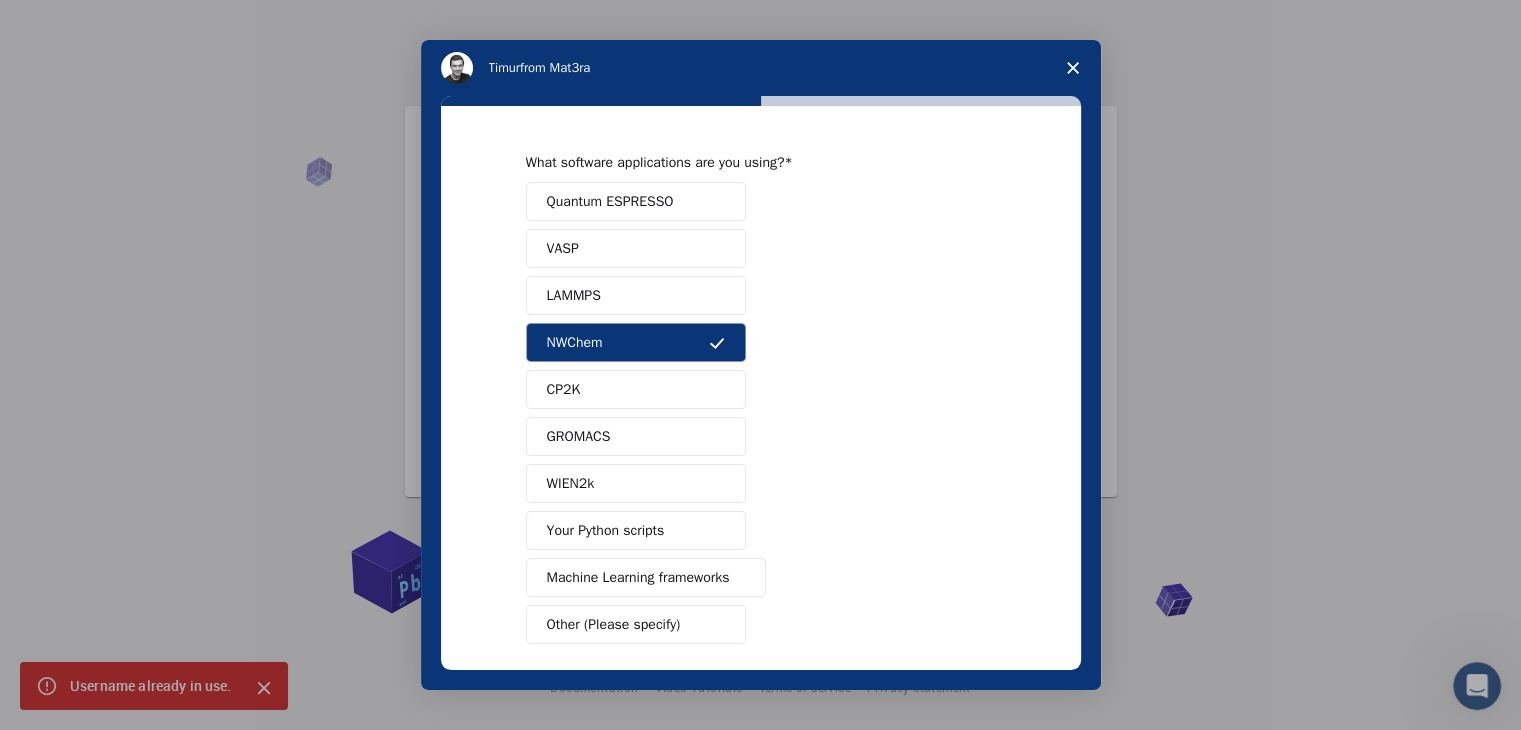 click on "GROMACS" at bounding box center [636, 436] 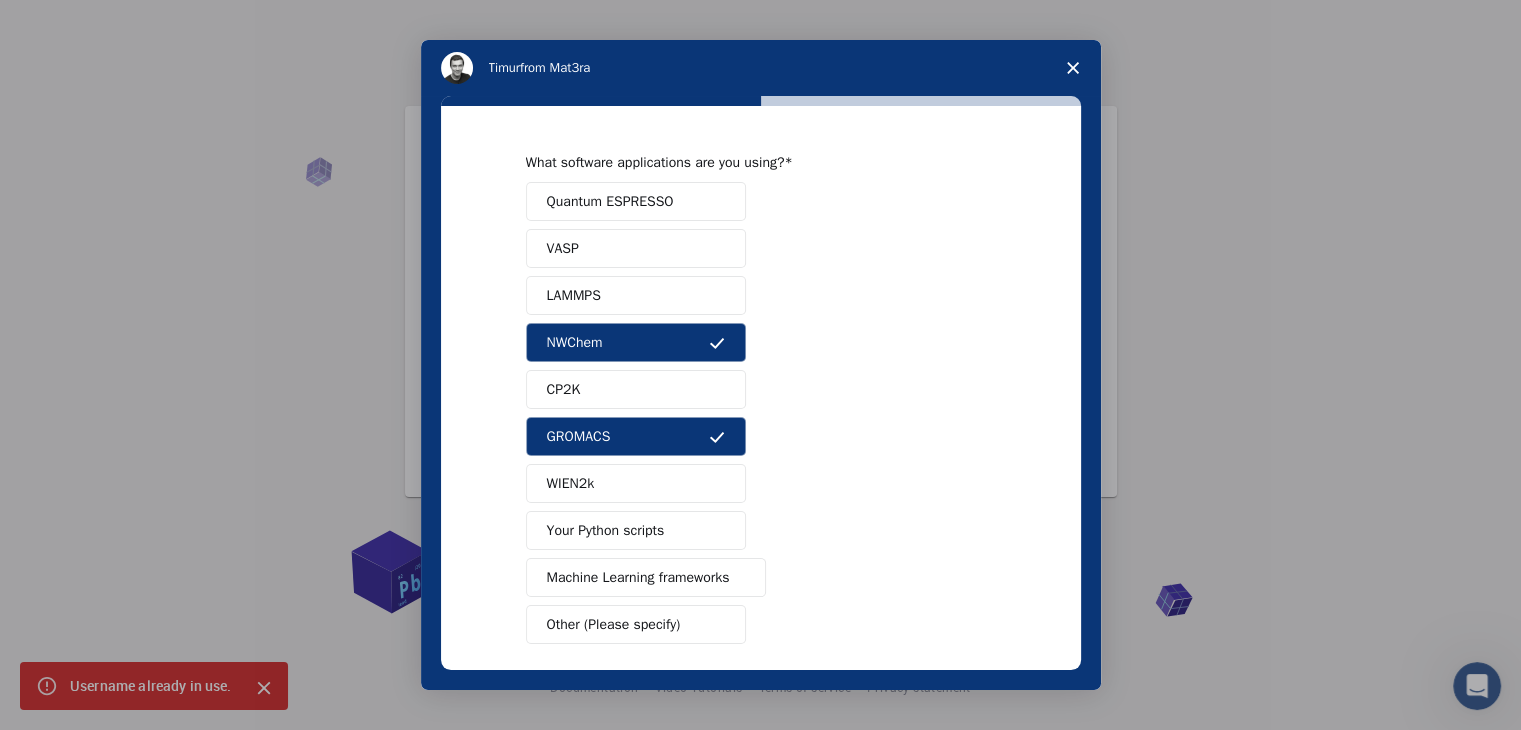 scroll, scrollTop: 87, scrollLeft: 0, axis: vertical 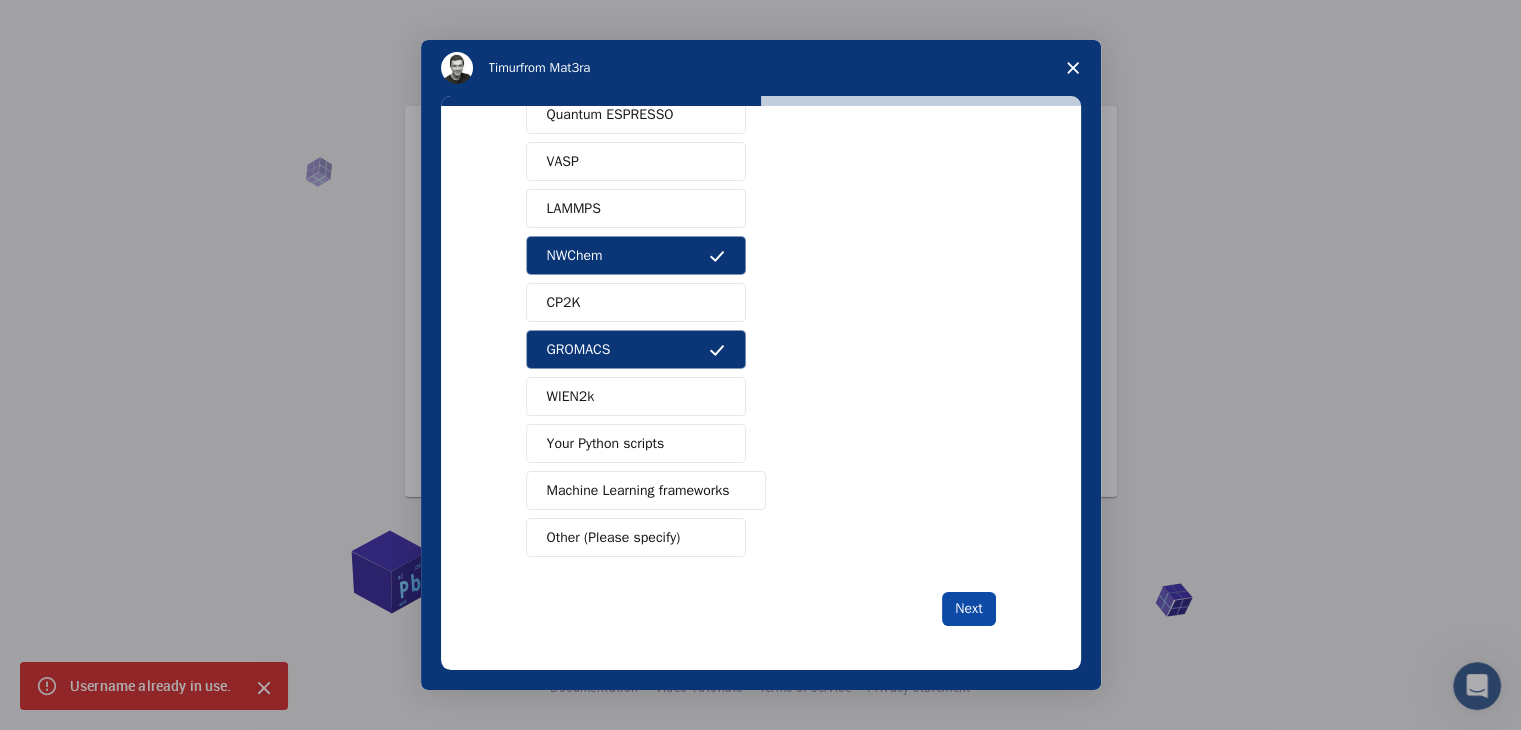 click on "Next" at bounding box center [968, 609] 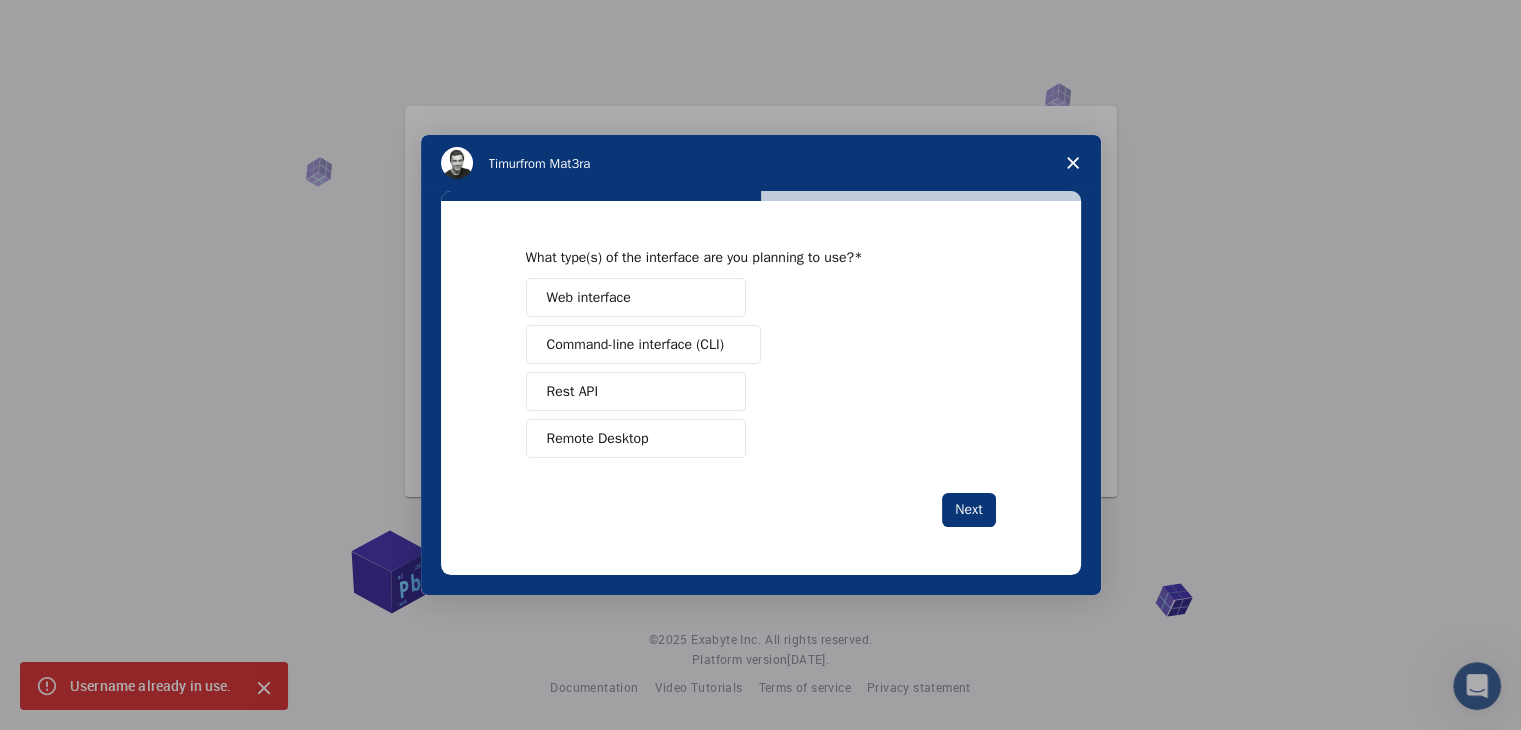 scroll, scrollTop: 0, scrollLeft: 0, axis: both 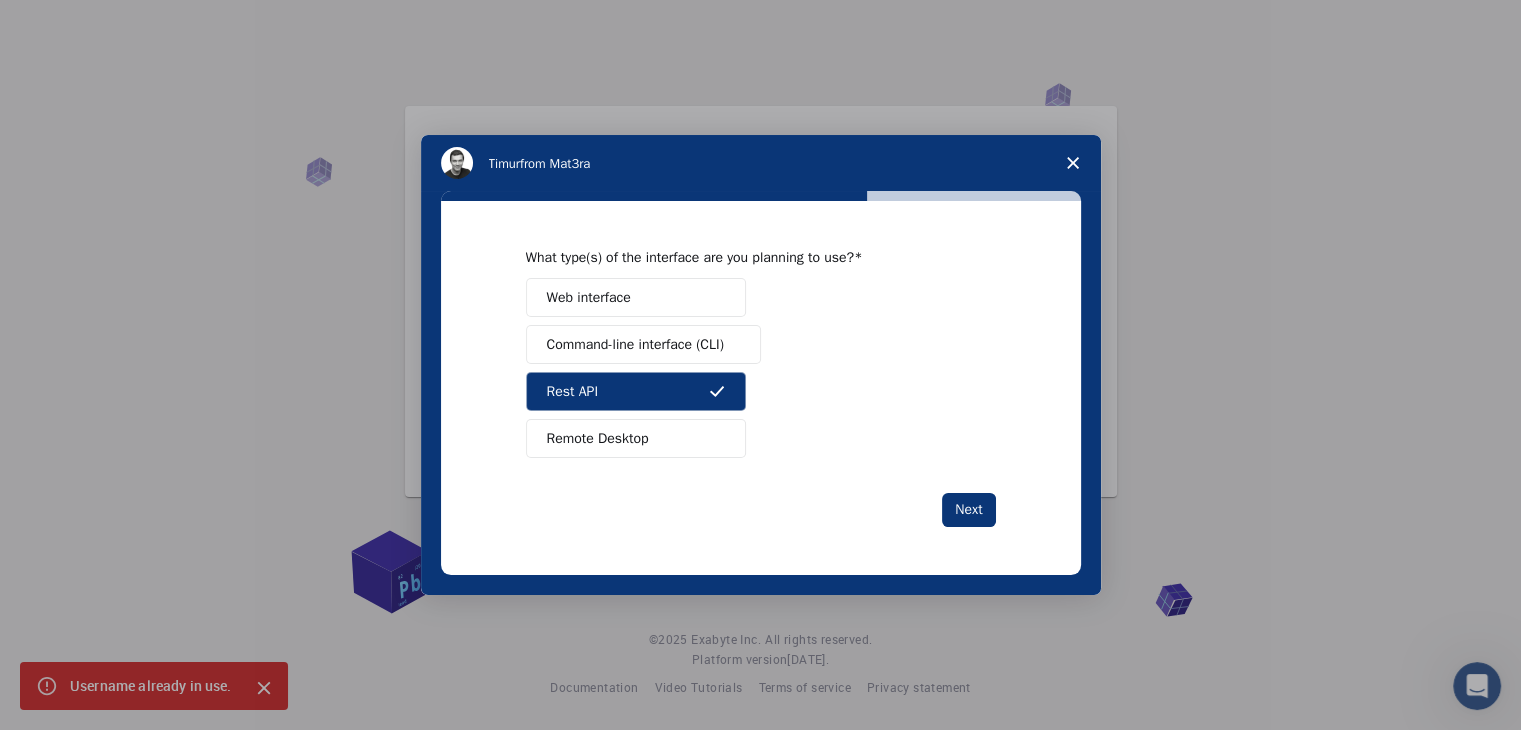 click on "Command-line interface (CLI)" at bounding box center [643, 344] 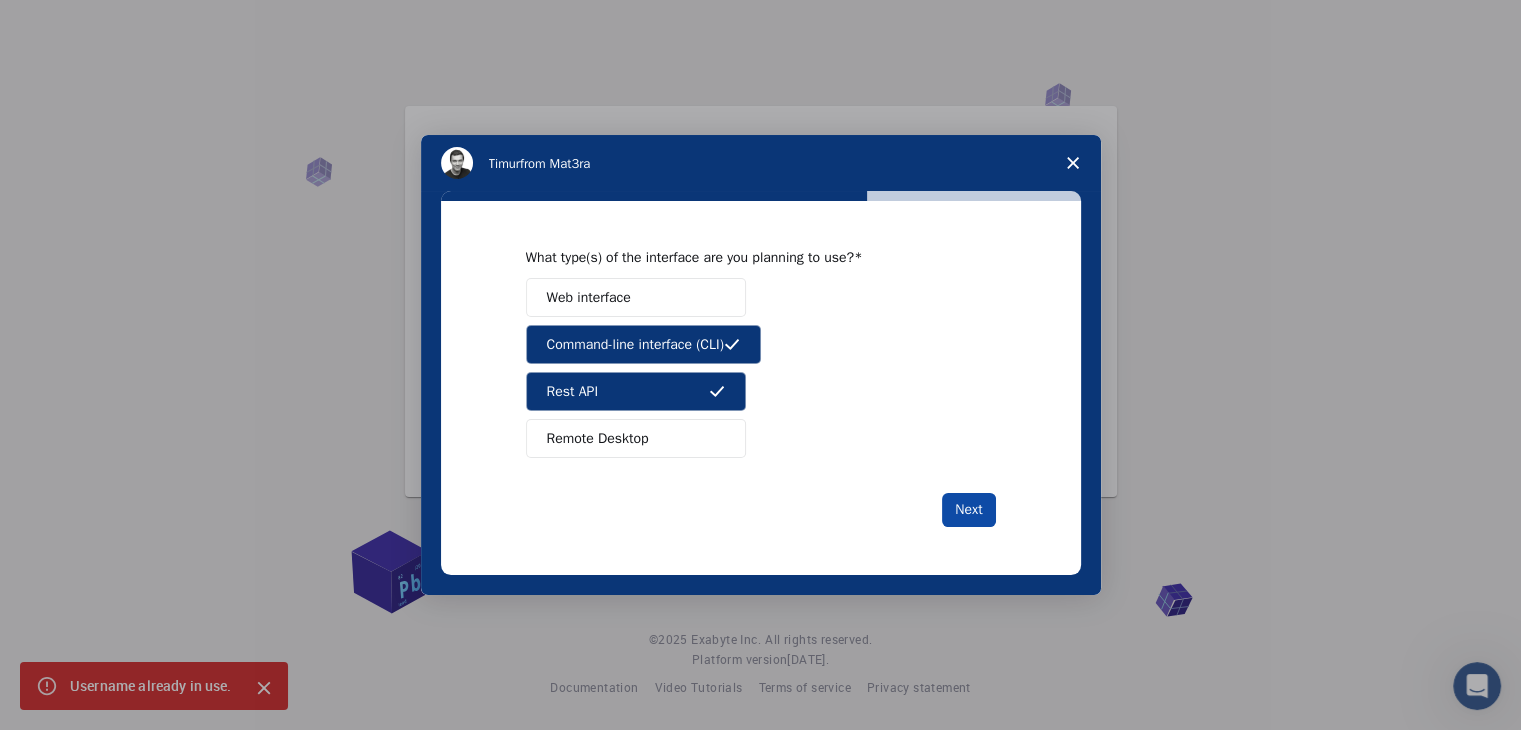 click on "Next" at bounding box center [968, 510] 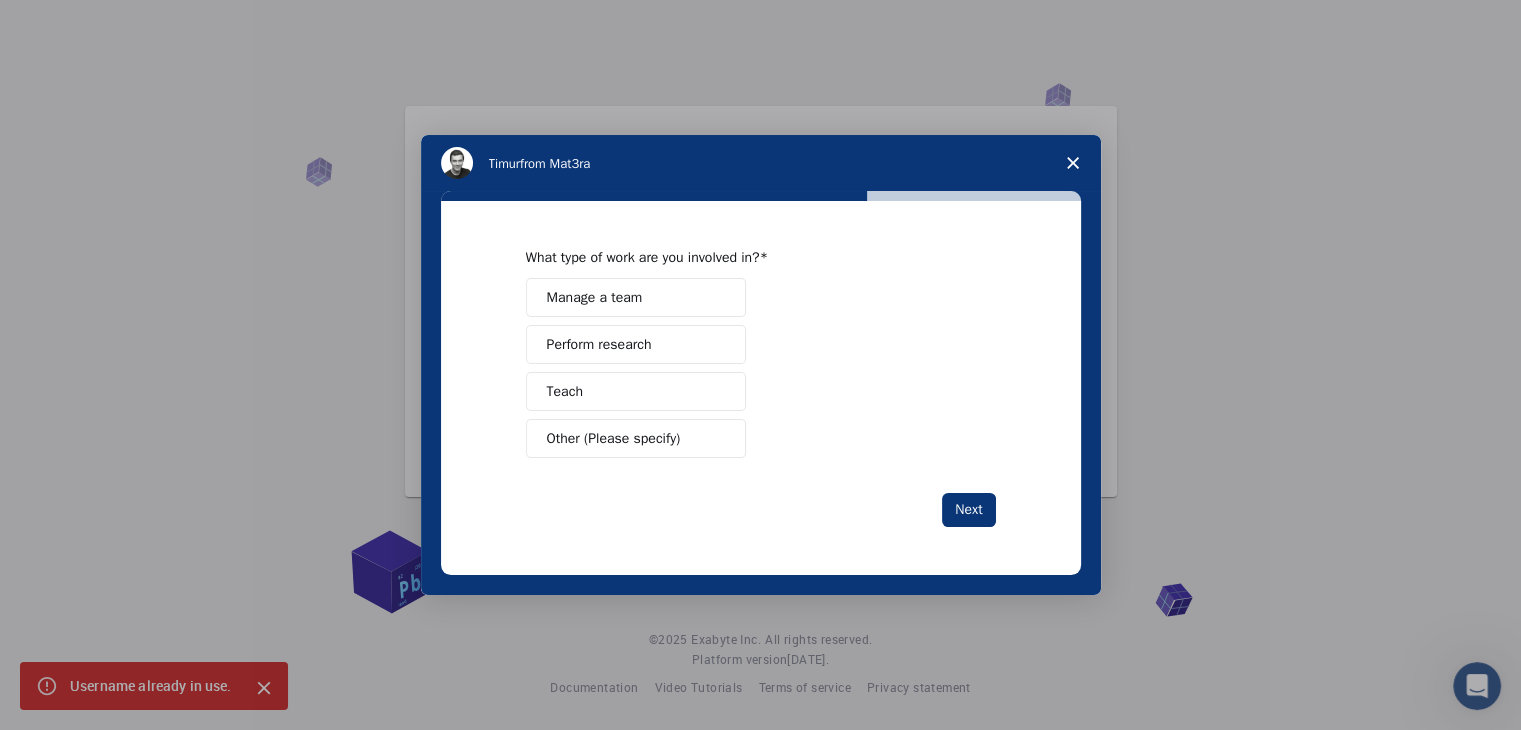 drag, startPoint x: 632, startPoint y: 405, endPoint x: 637, endPoint y: 328, distance: 77.16217 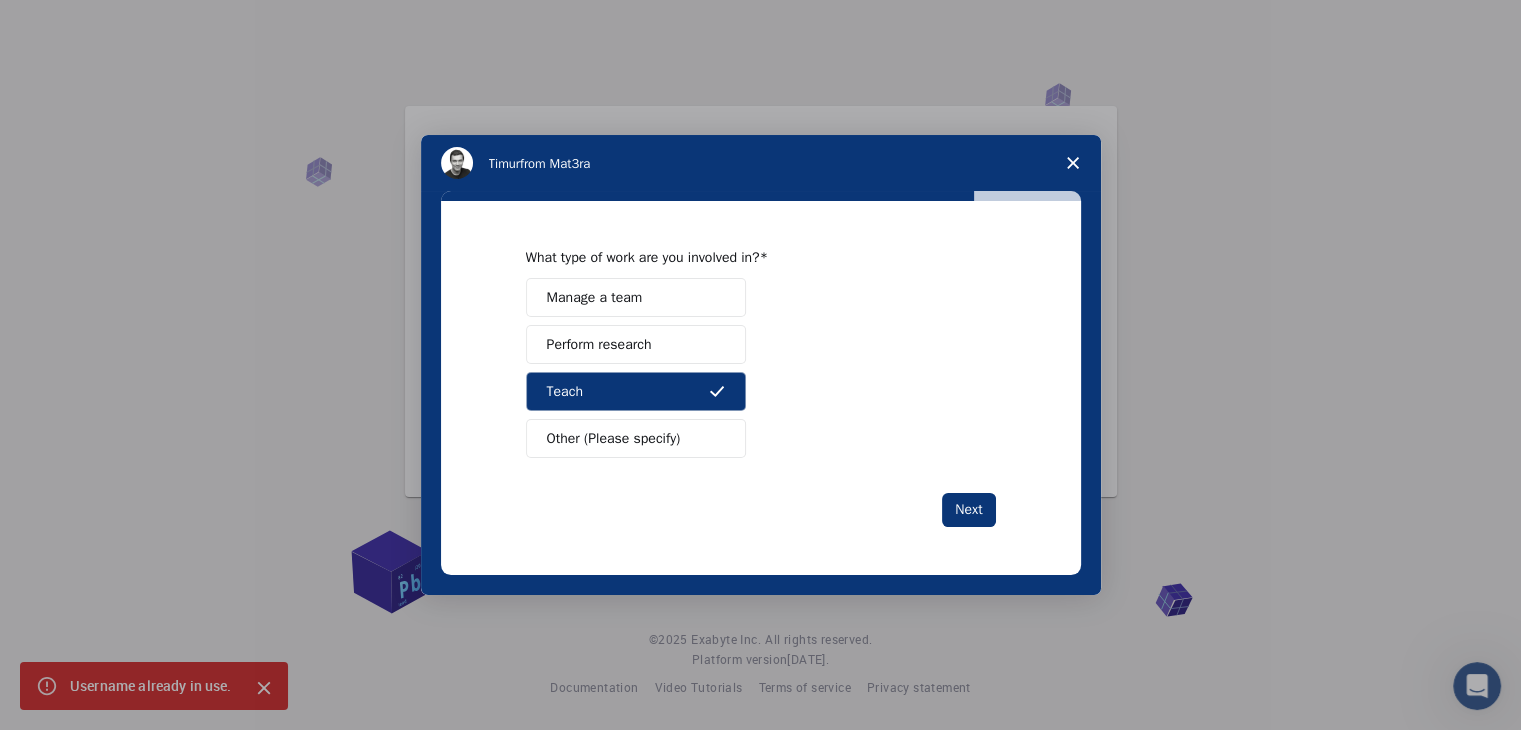 click on "Manage a team" at bounding box center (595, 297) 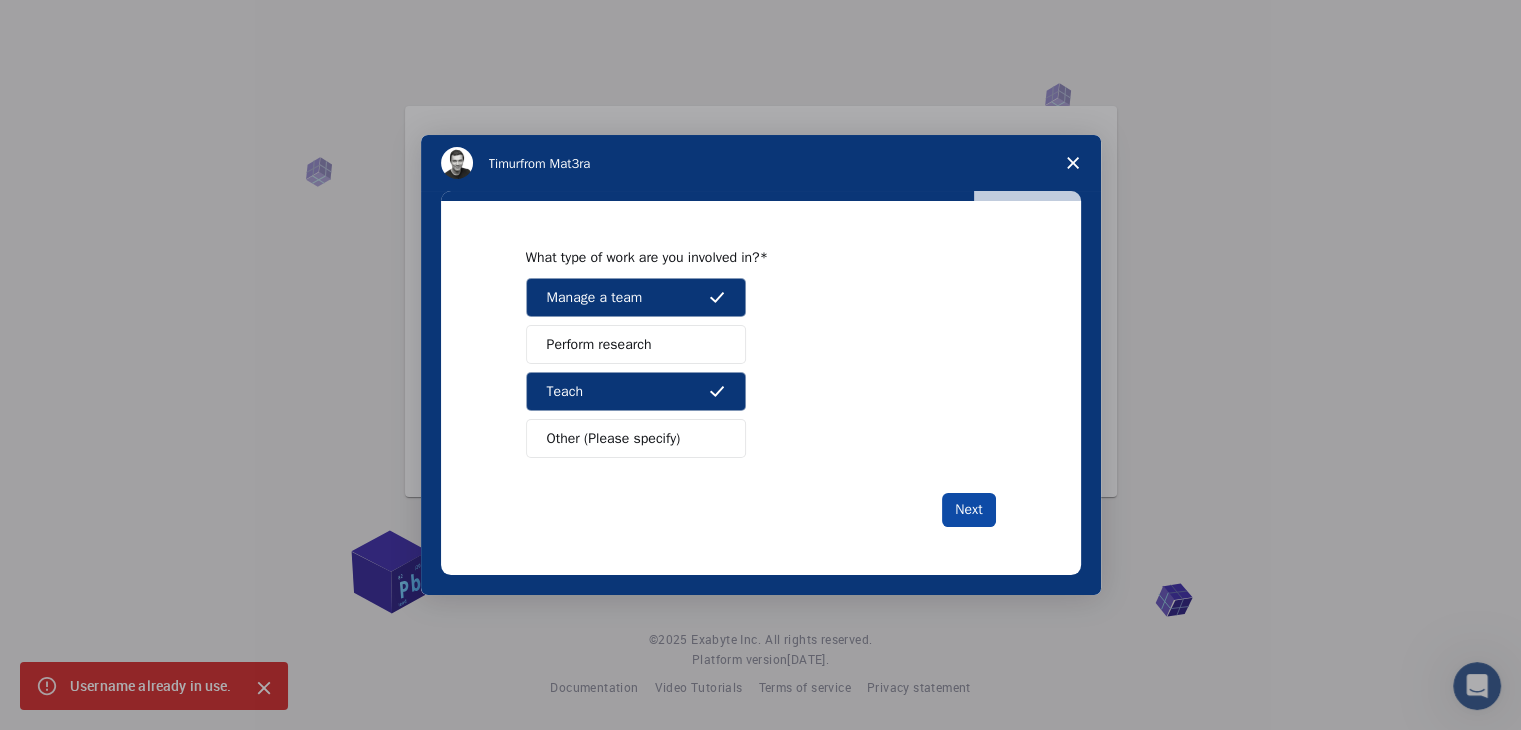 click on "Next" at bounding box center [968, 510] 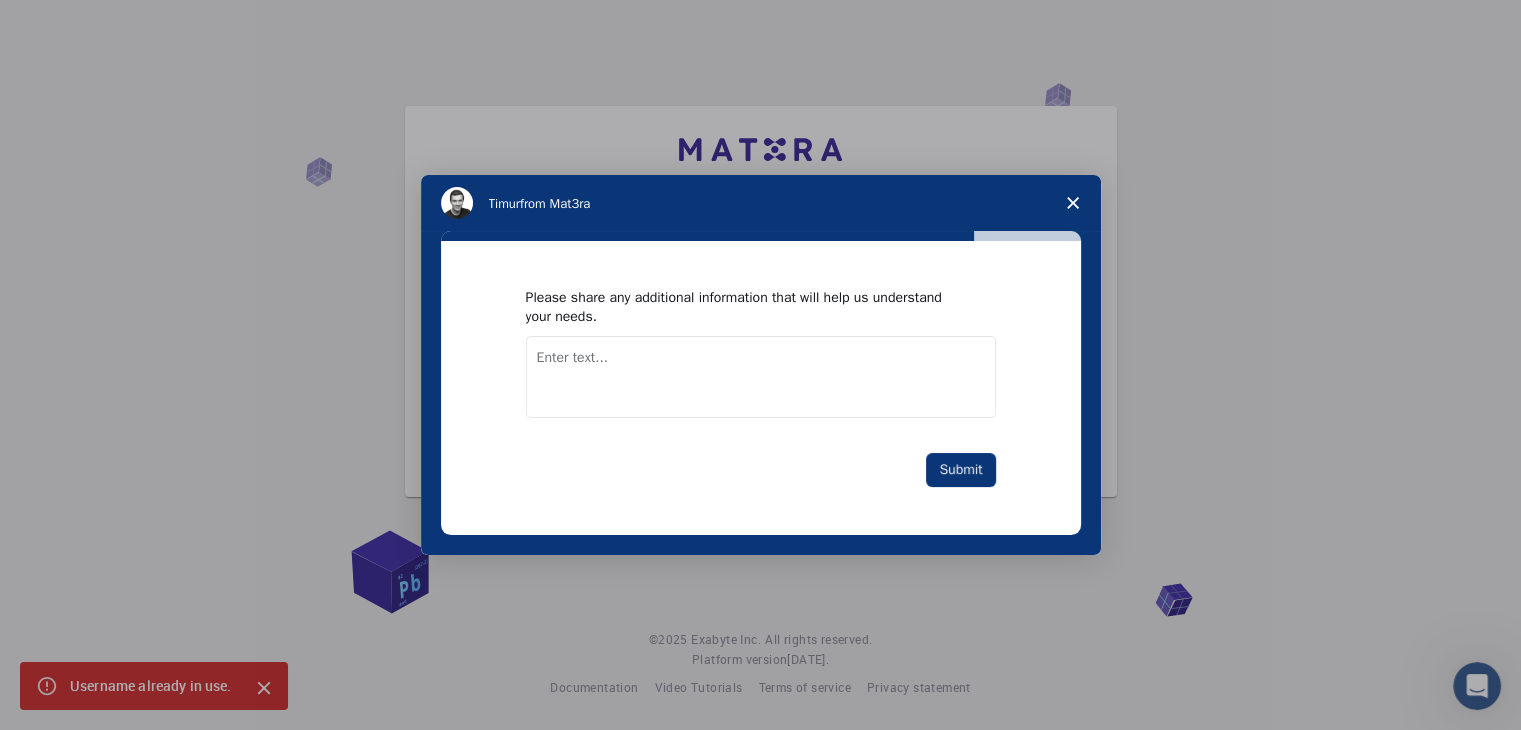 click at bounding box center (761, 377) 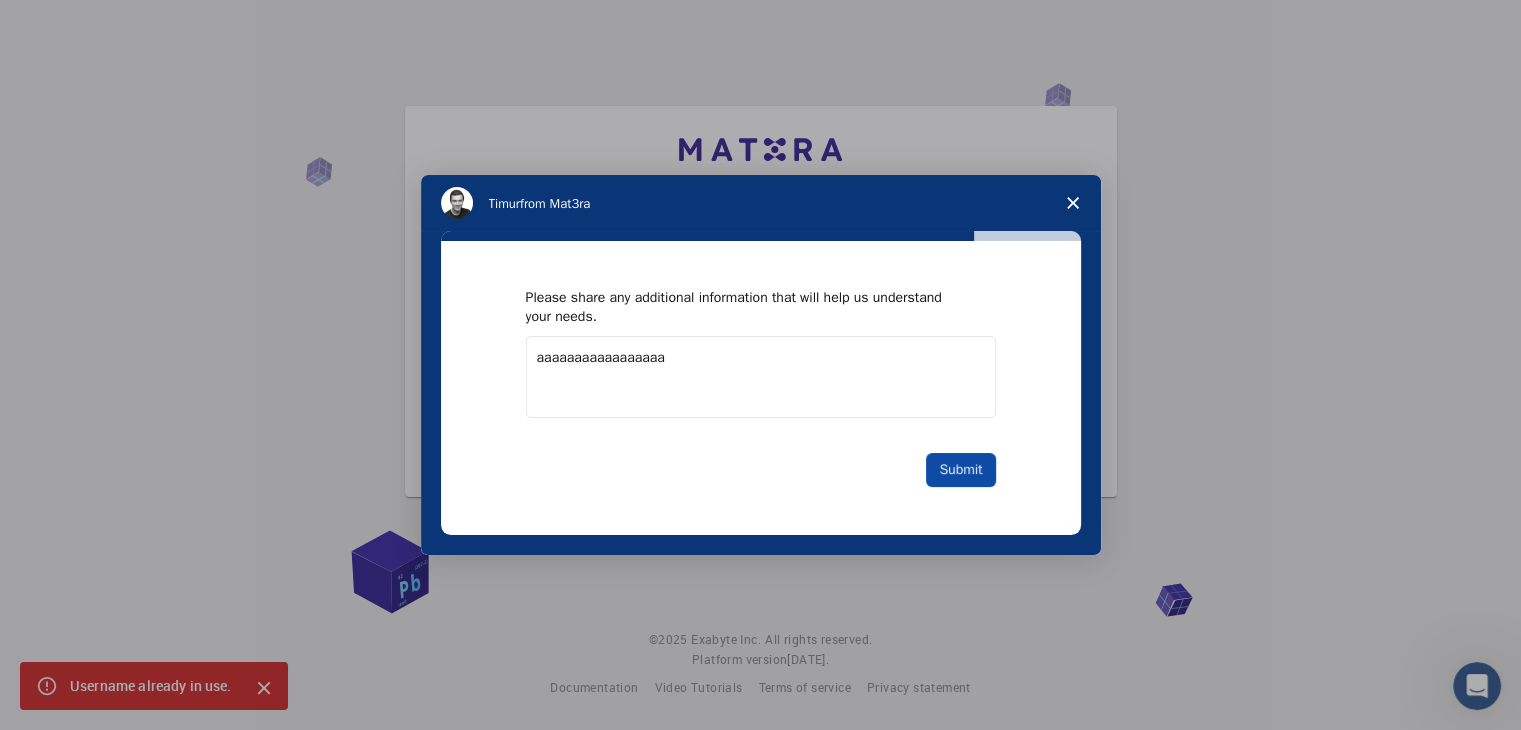 type on "aaaaaaaaaaaaaaaaa" 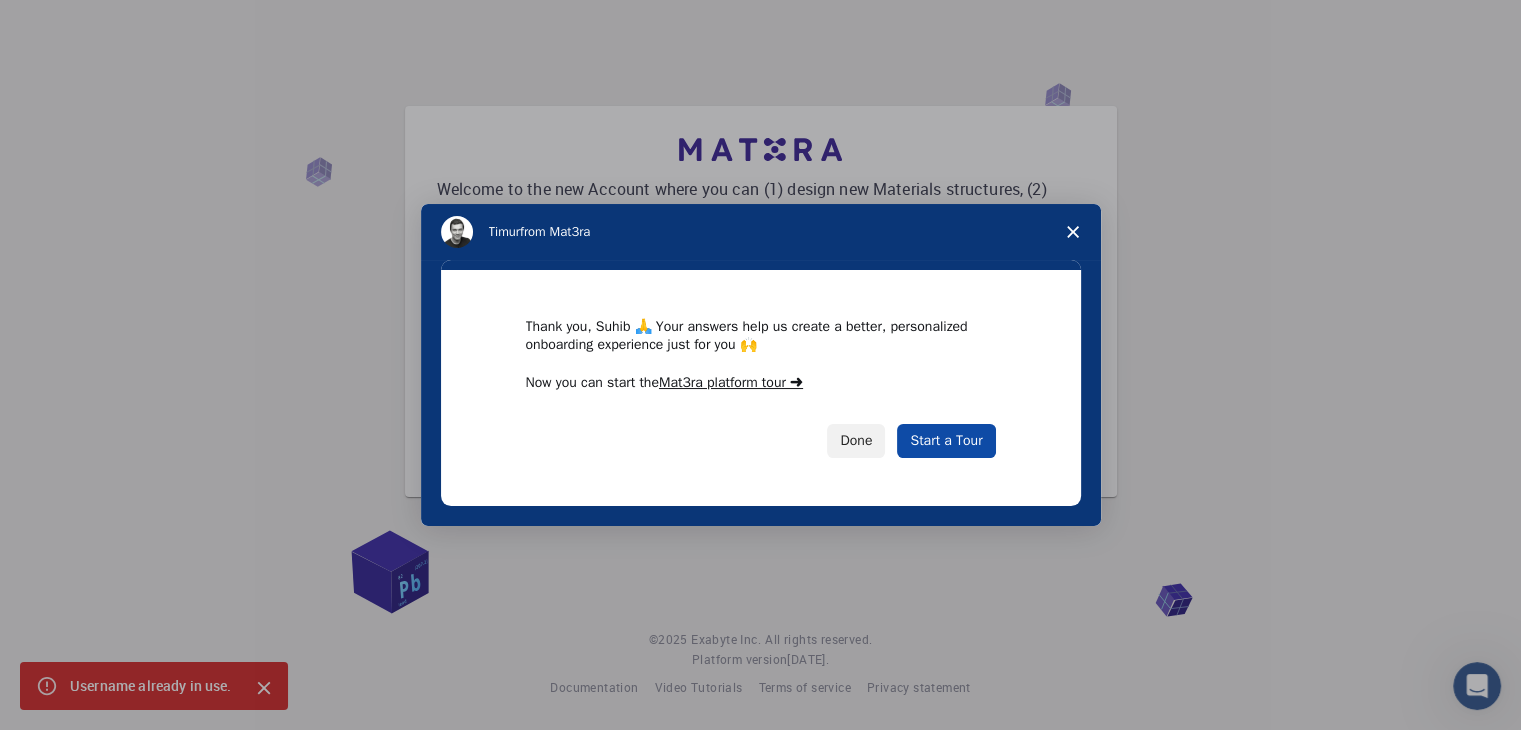 click on "Start a Tour" at bounding box center [946, 441] 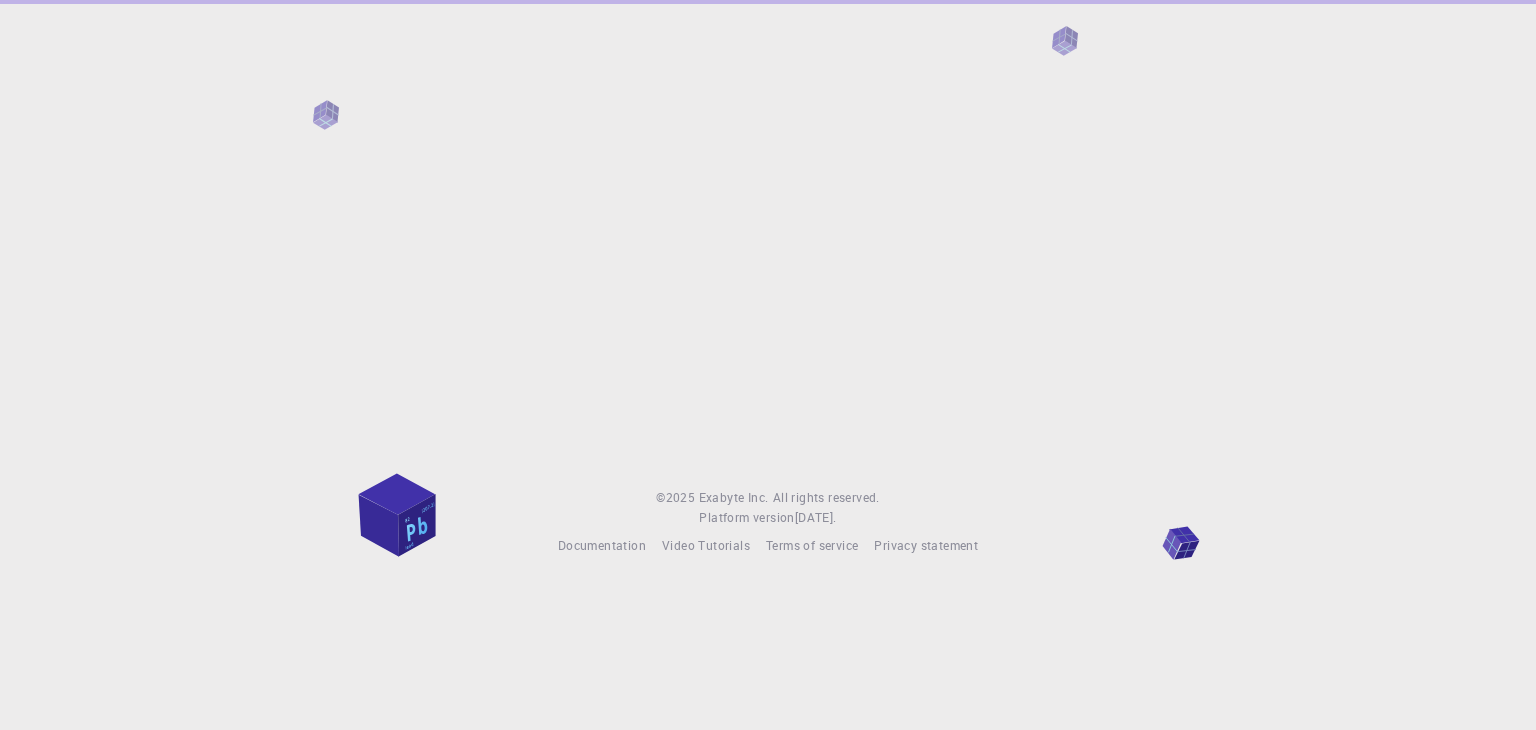 scroll, scrollTop: 0, scrollLeft: 0, axis: both 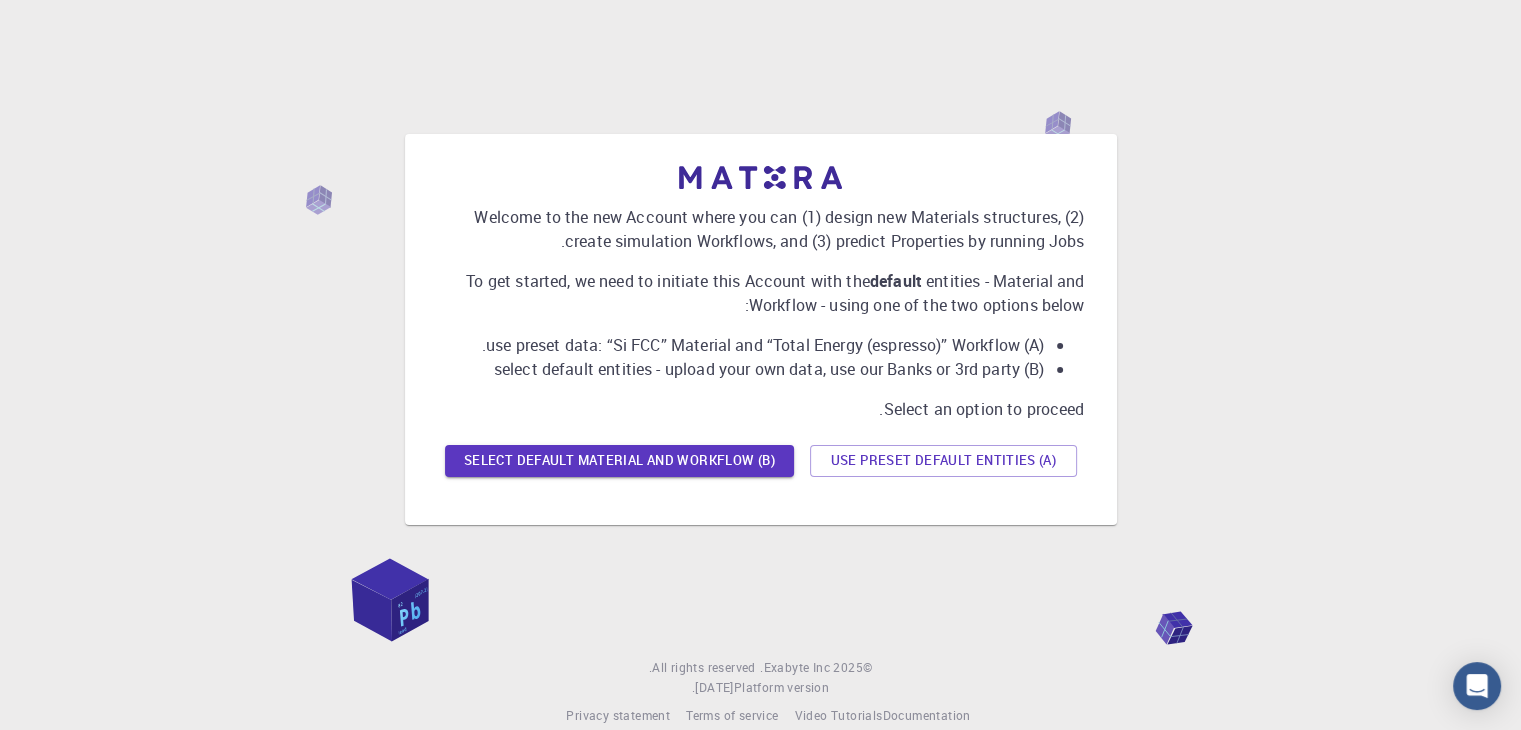 click on "Welcome to the new Account where you can (1) design new Materials structures, (2) create simulation Workflows, and (3) predict Properties by running Jobs. To get started, we need to initiate this Account with the  default   entities - Material and Workflow - using one of the two options below: (A) use preset data: “Si FCC” Material and “Total Energy (espresso)” Workflow. (B) select default entities - upload your own data, use our Banks or 3rd party Select an option to proceed. (A) Use preset default entities (B) Select default material and workflow" at bounding box center [760, 329] 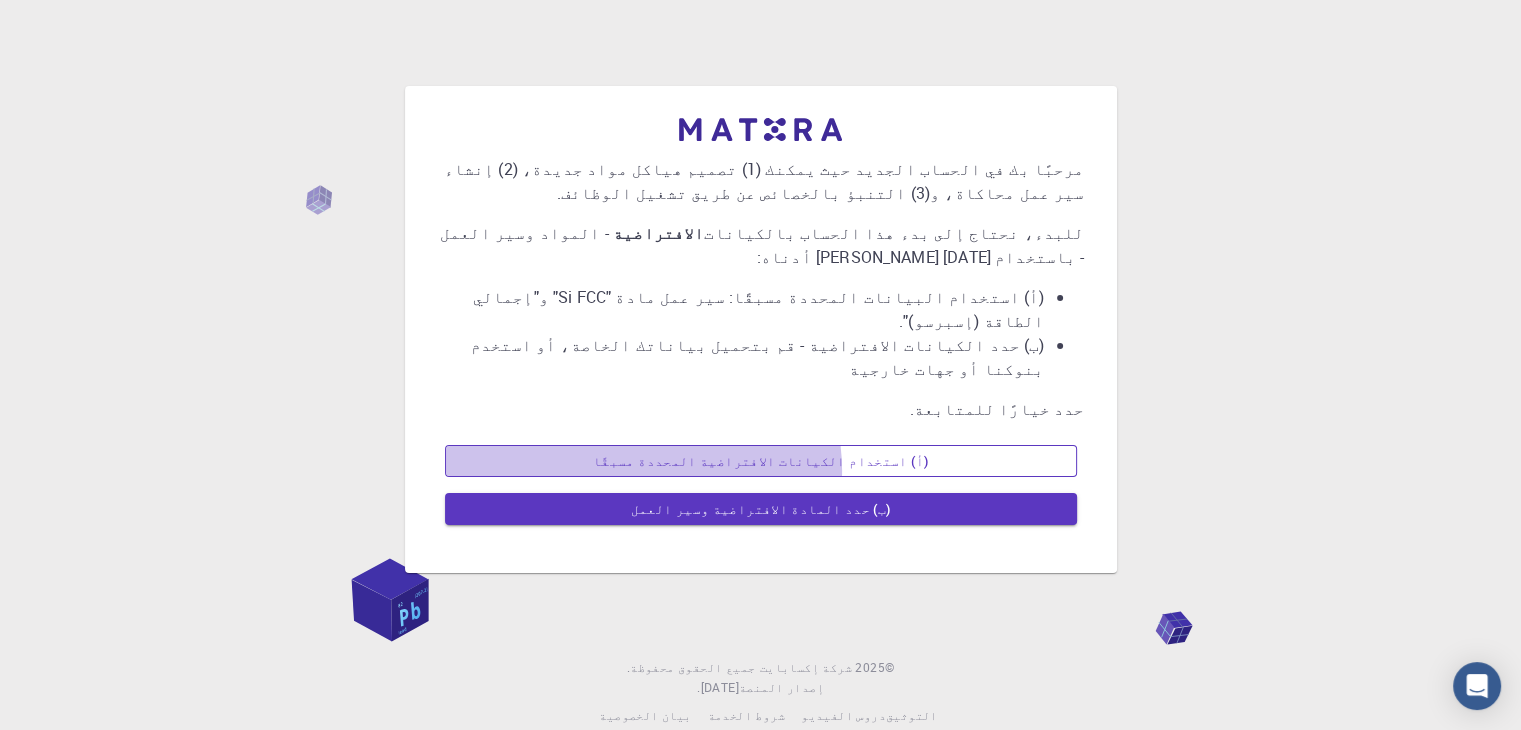 click on "(أ) استخدام الكيانات الافتراضية المحددة مسبقًا" at bounding box center (760, 461) 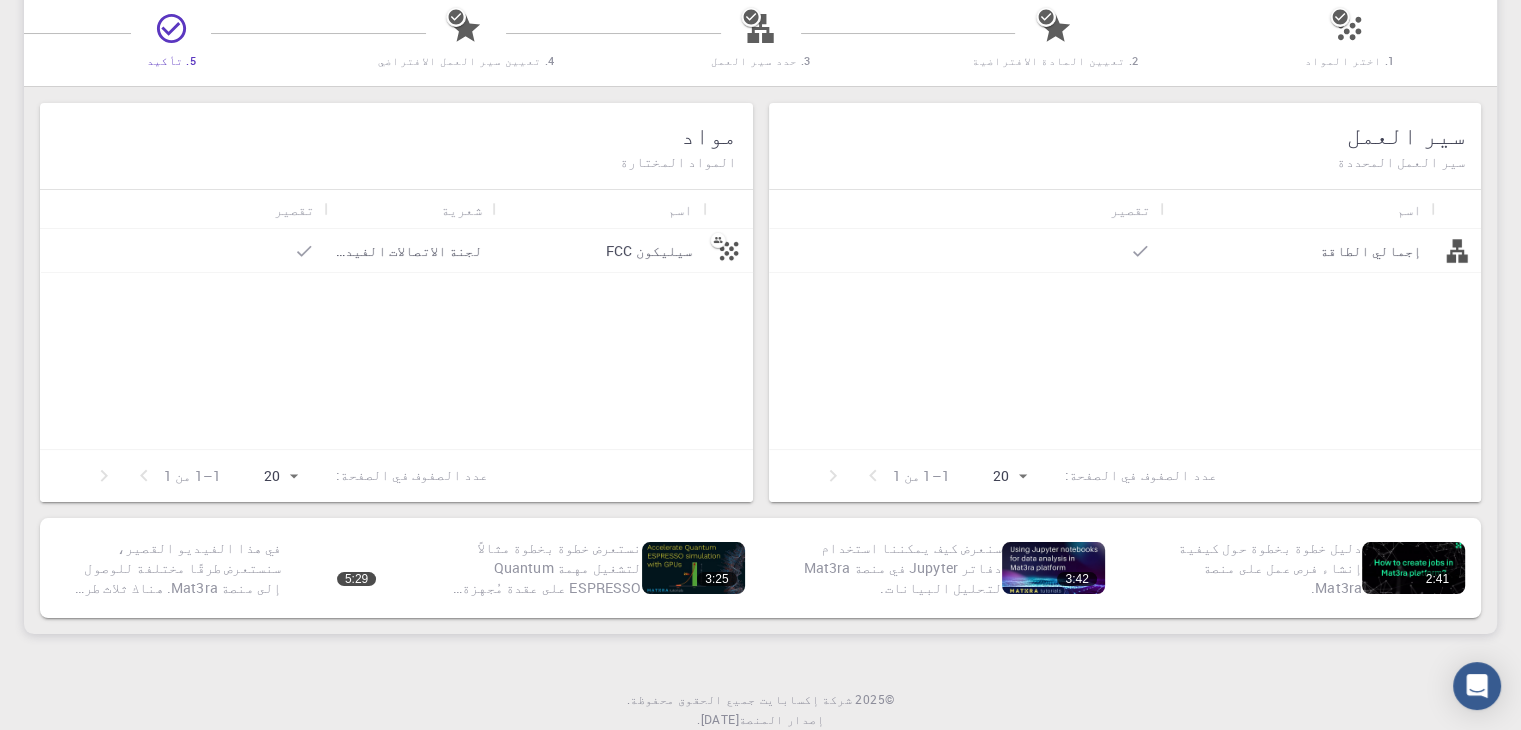 scroll, scrollTop: 0, scrollLeft: 0, axis: both 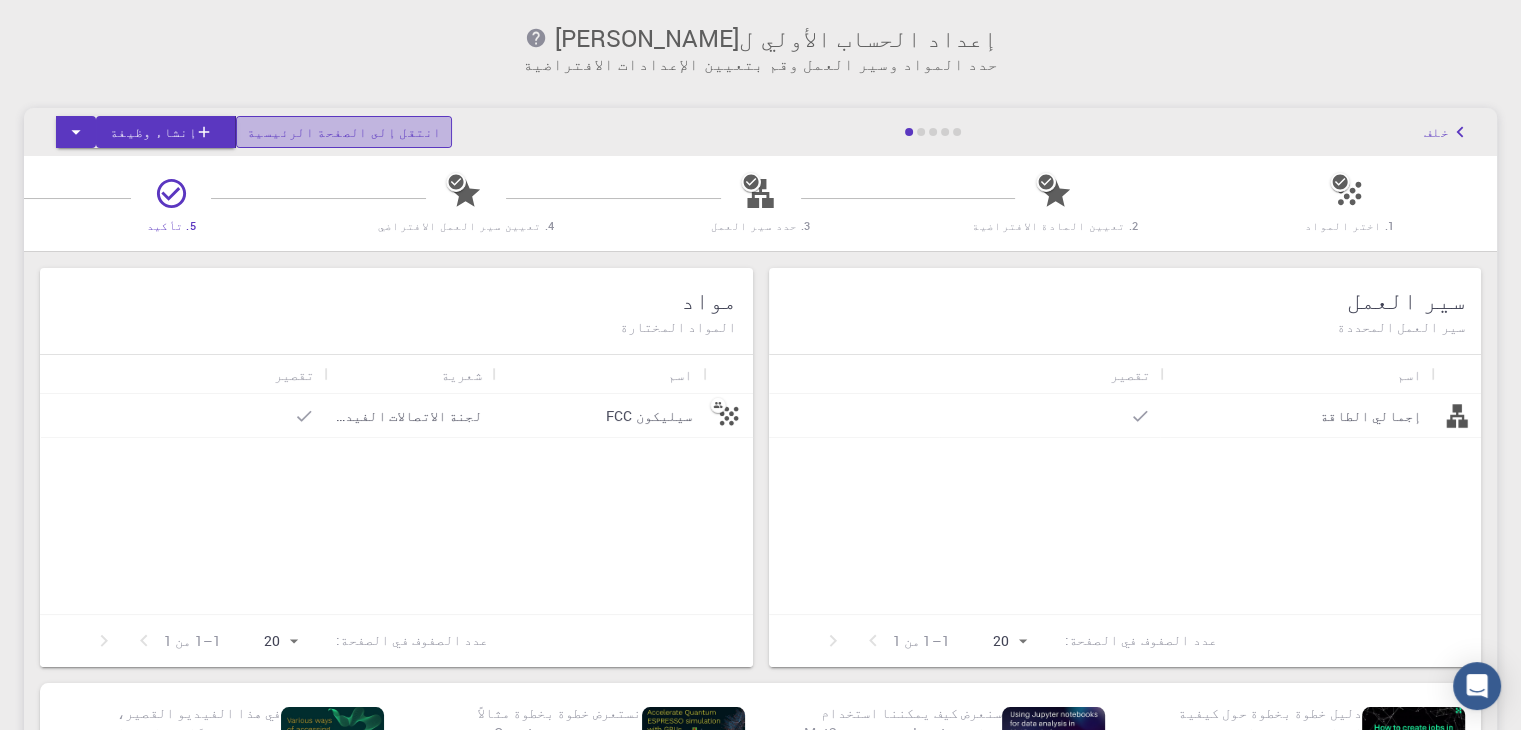click on "انتقل إلى الصفحة الرئيسية" at bounding box center [344, 132] 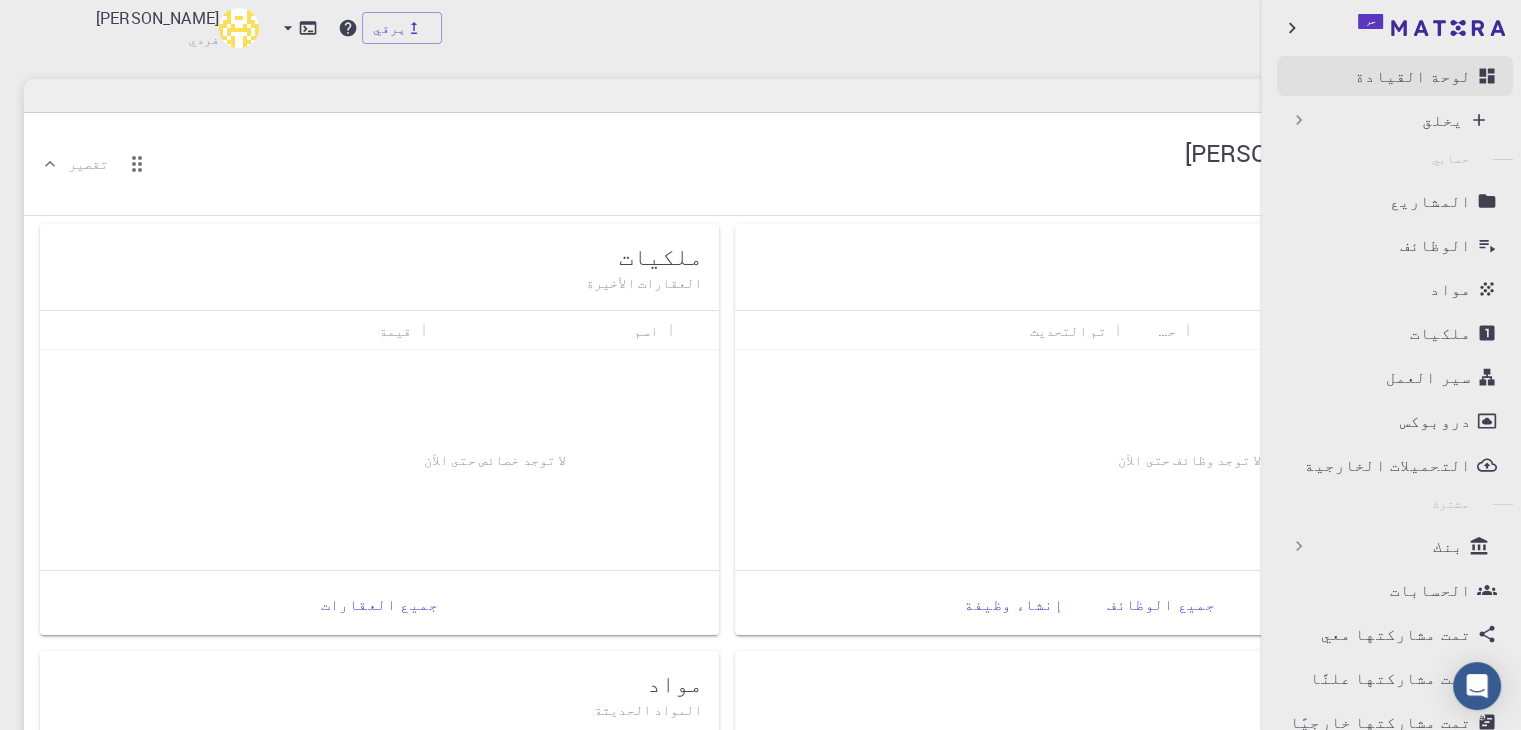 click on "لوحة القيادة" at bounding box center [1374, 76] 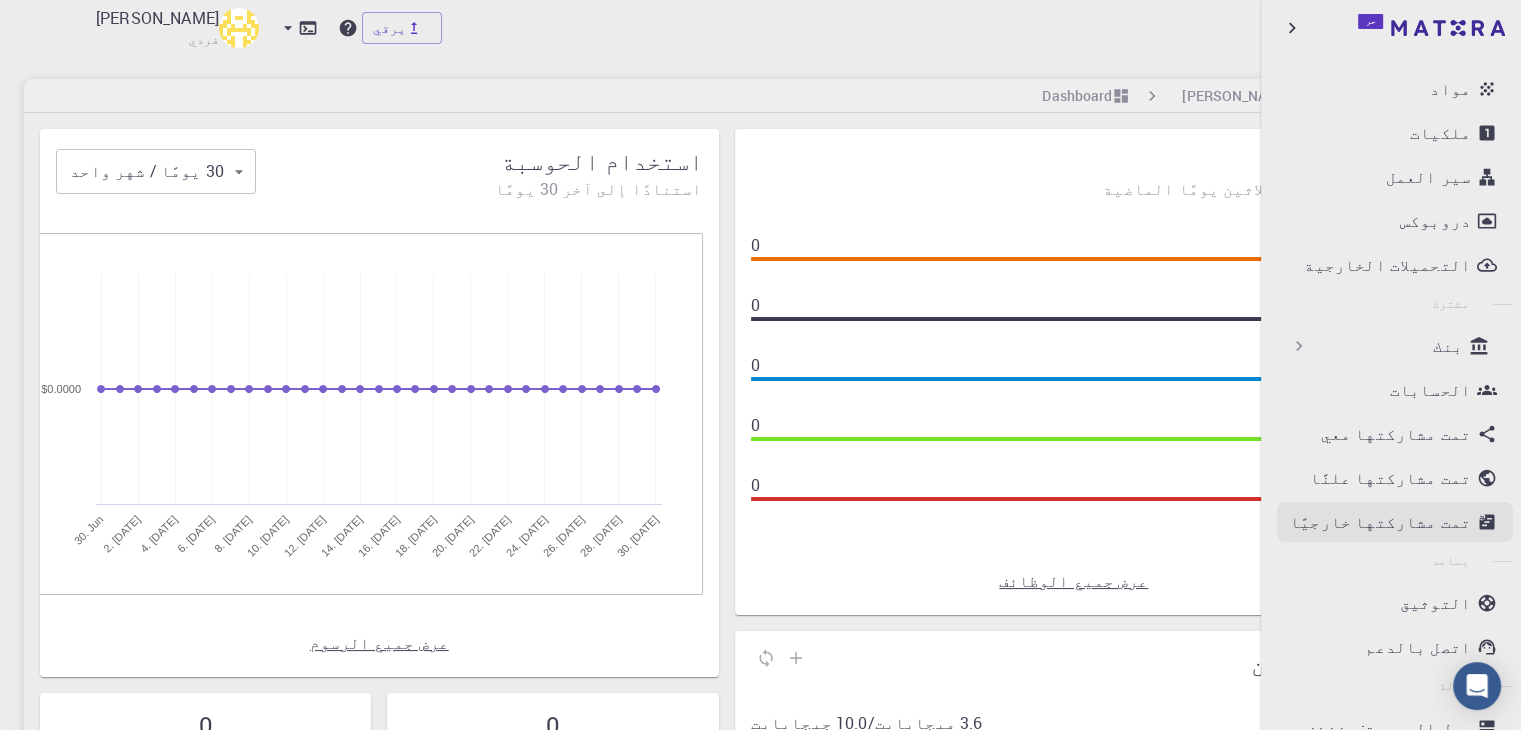 scroll, scrollTop: 266, scrollLeft: 0, axis: vertical 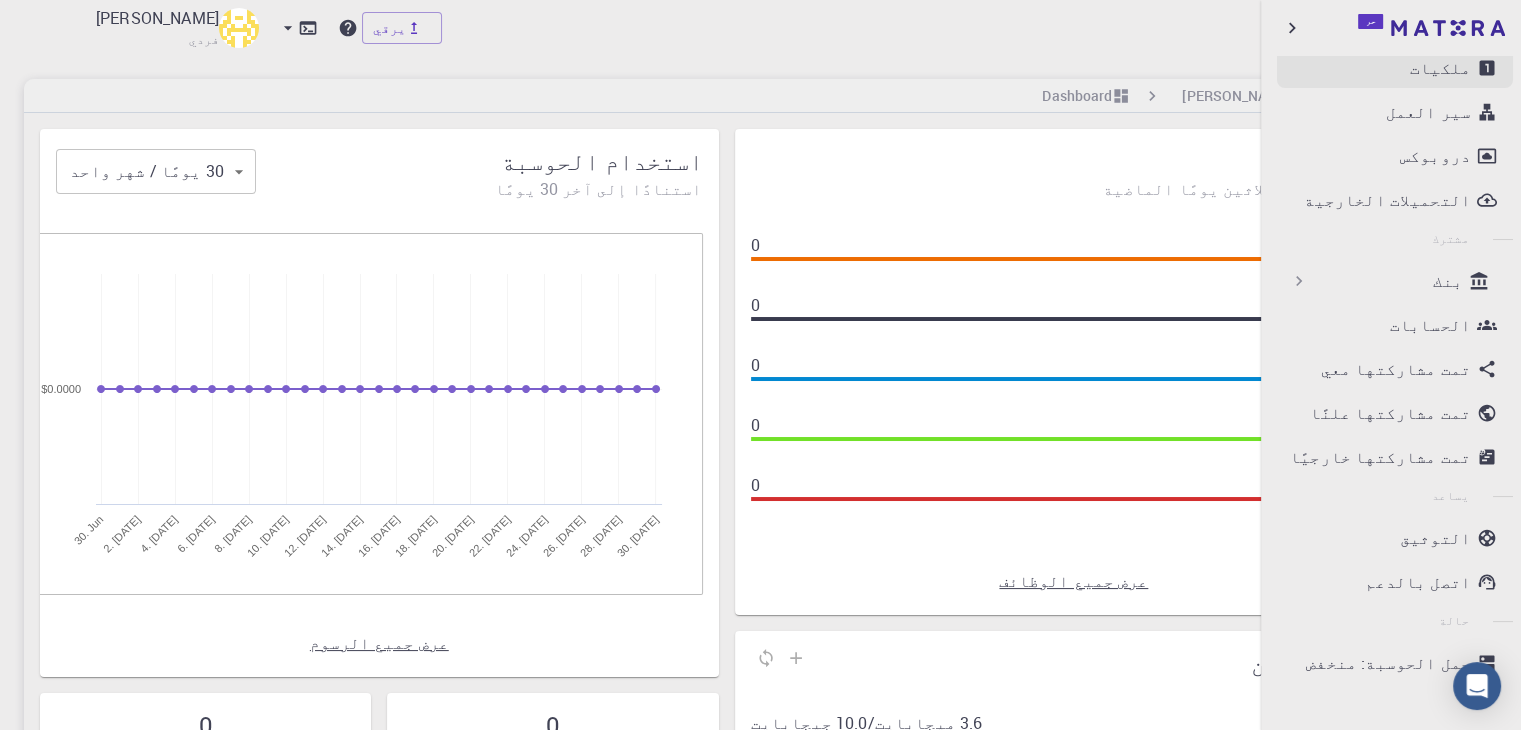 click on "ملكيات" at bounding box center [1395, 68] 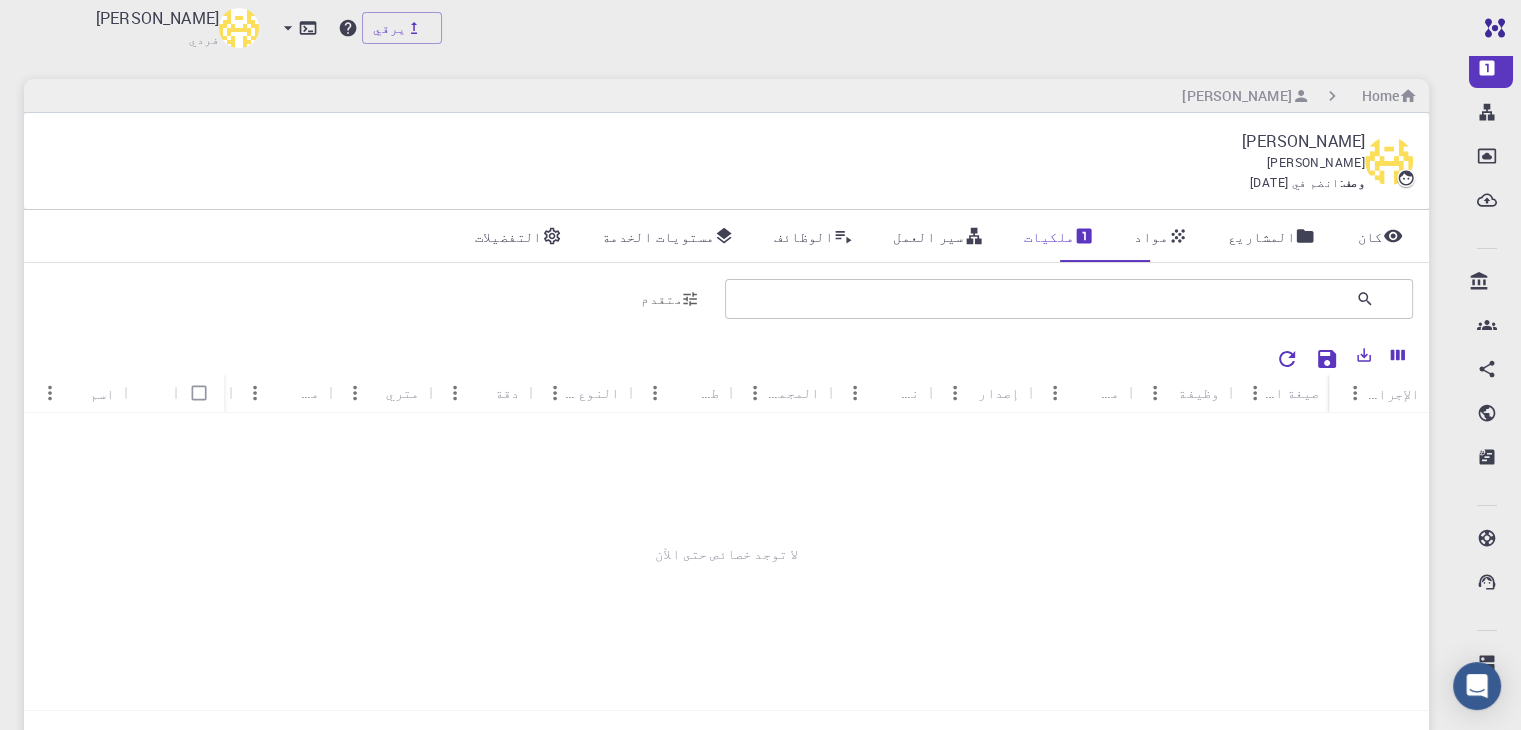 click on "المشاريع" at bounding box center (1261, 236) 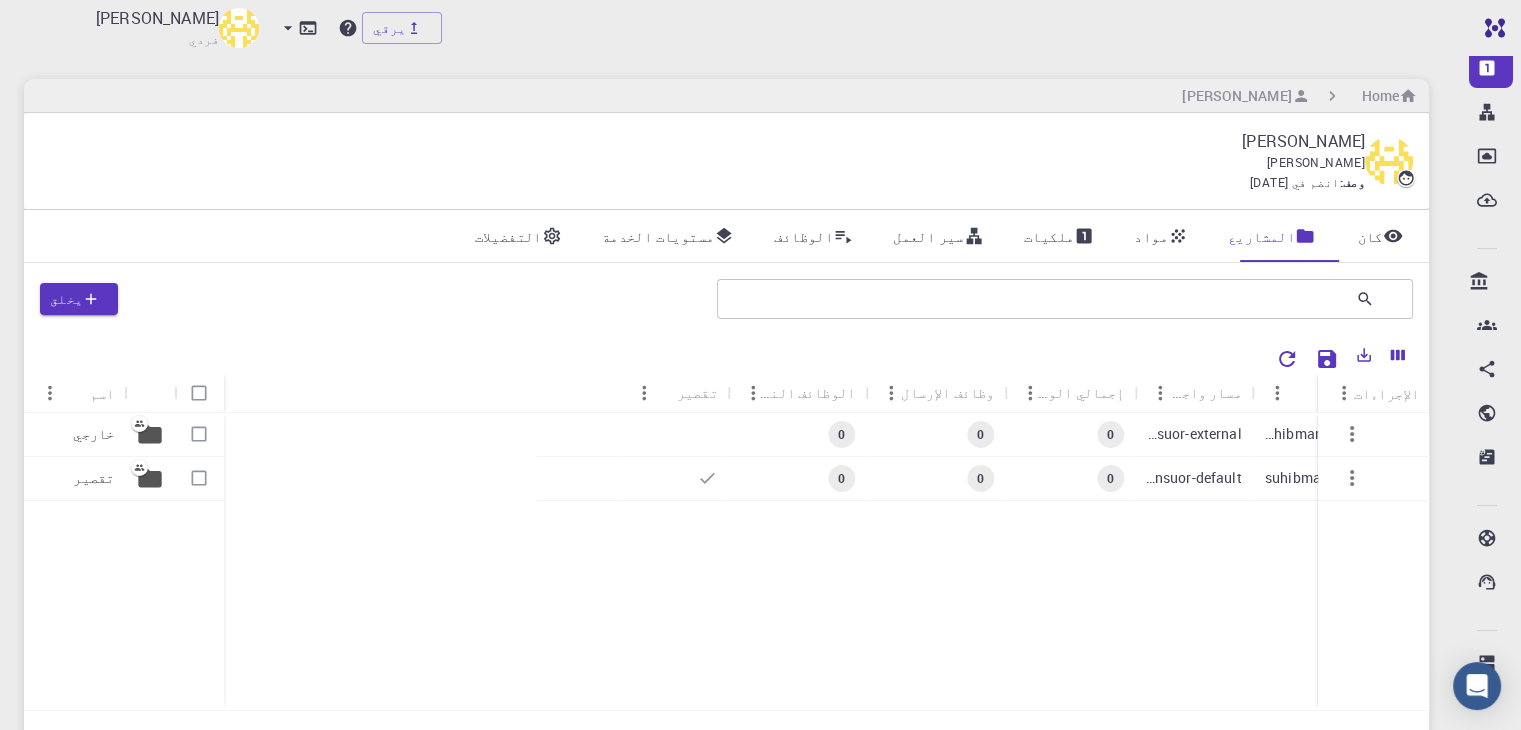 click on "كان" at bounding box center [1369, 236] 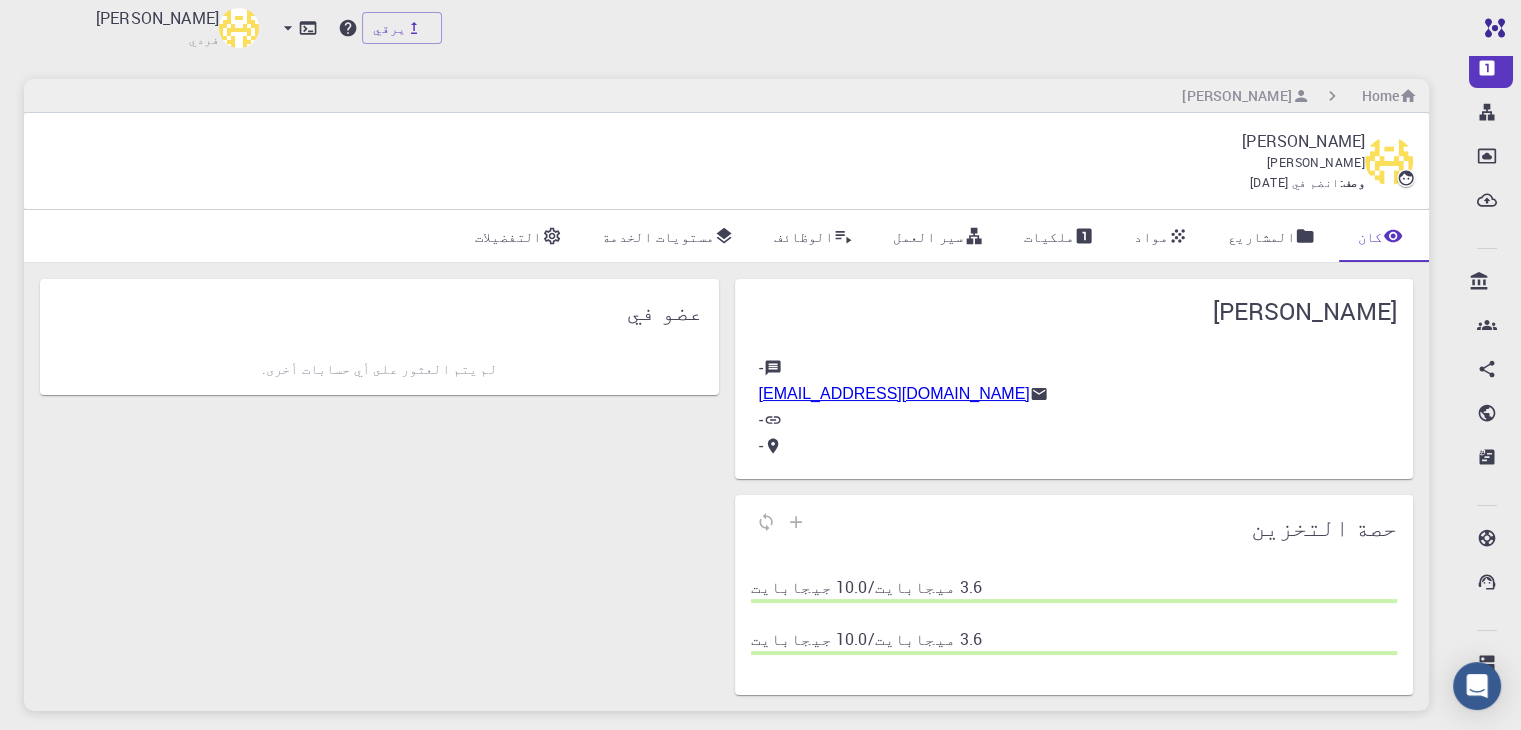 click on "مواد" at bounding box center [1165, 236] 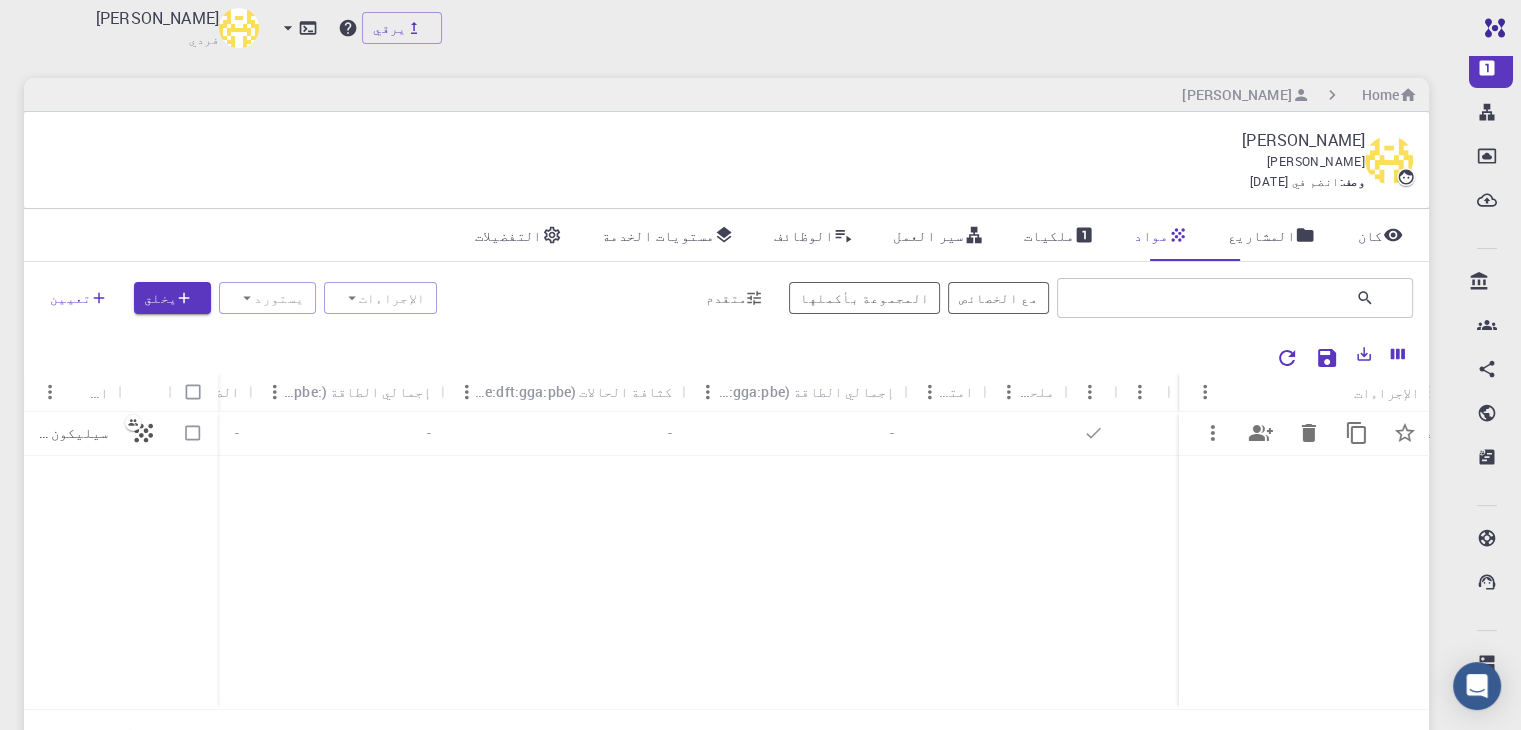 scroll, scrollTop: 0, scrollLeft: 0, axis: both 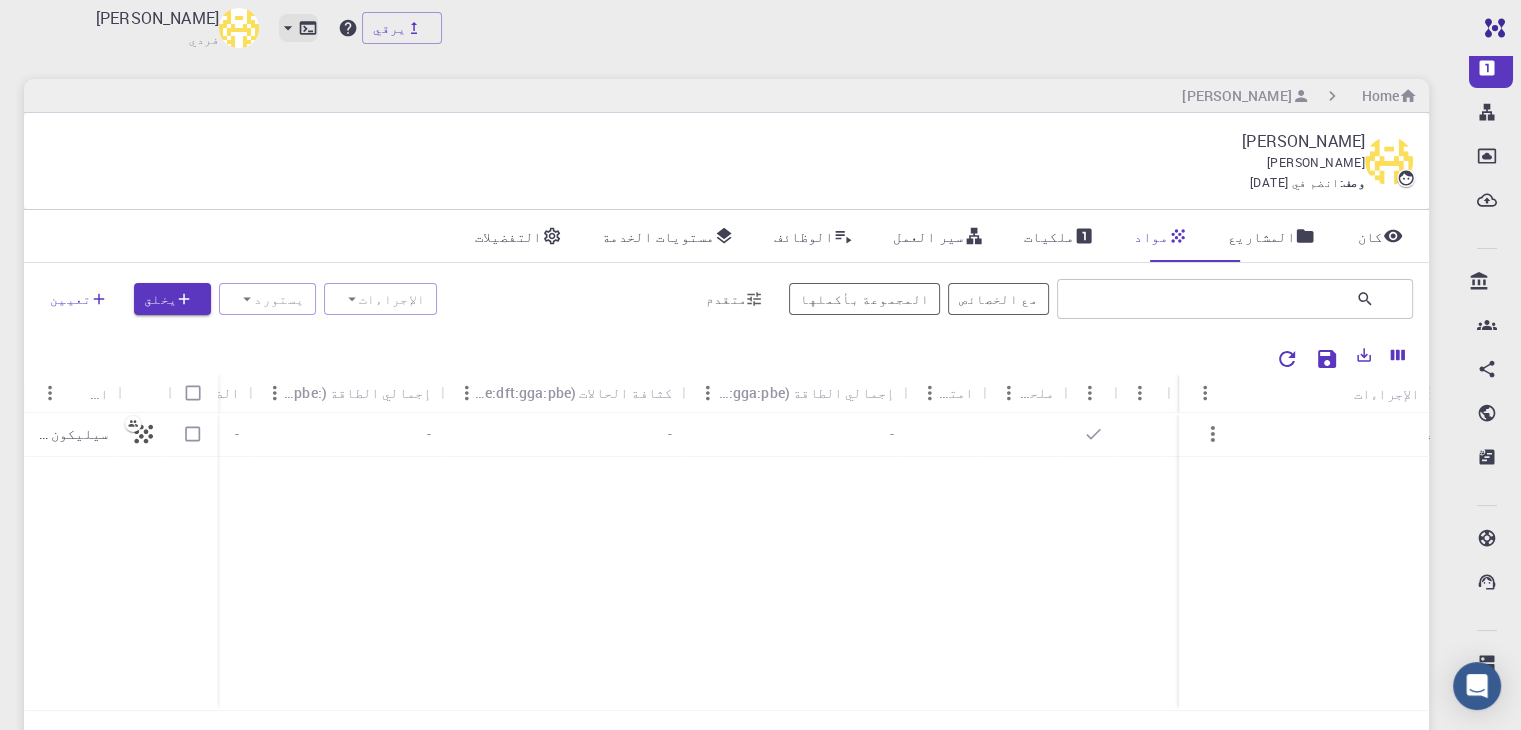 click 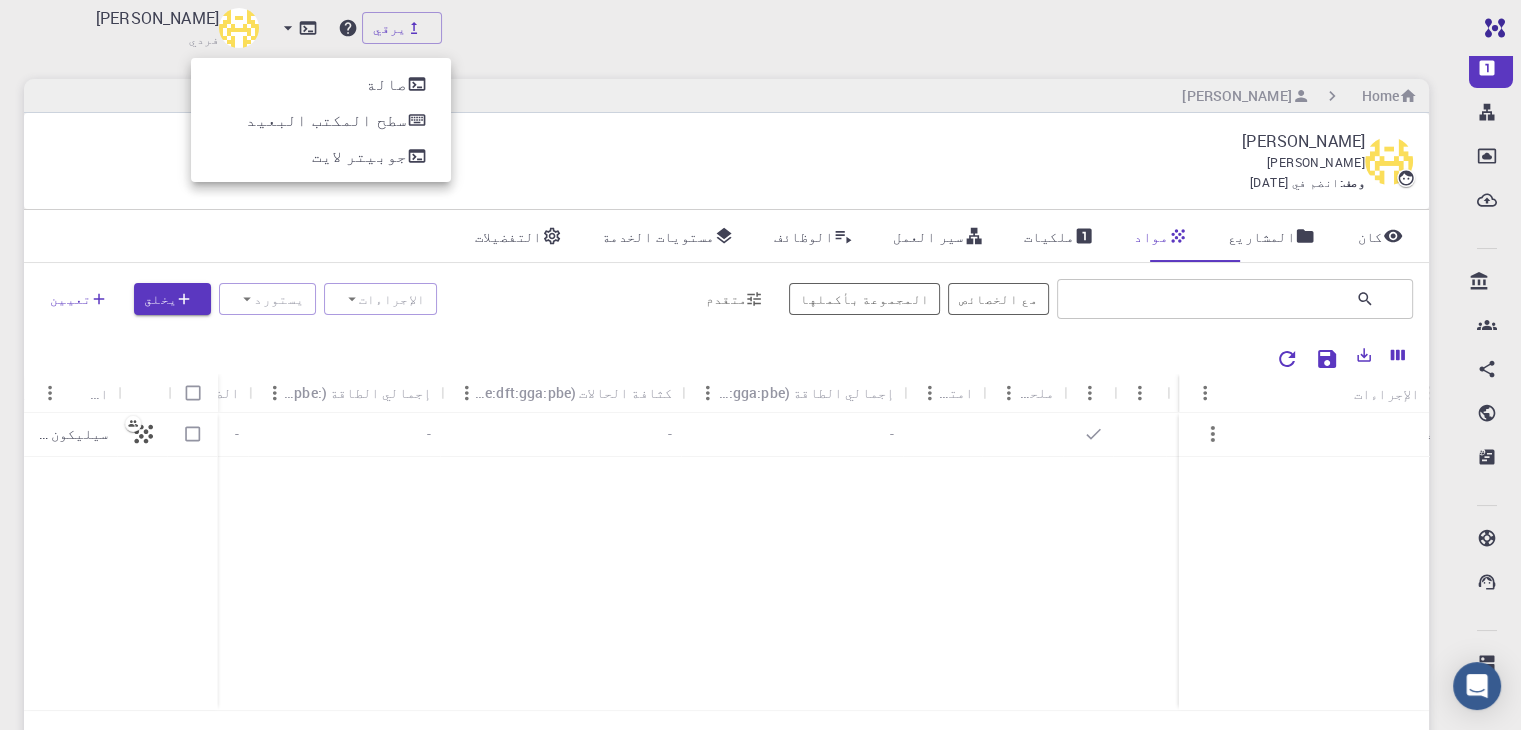 click 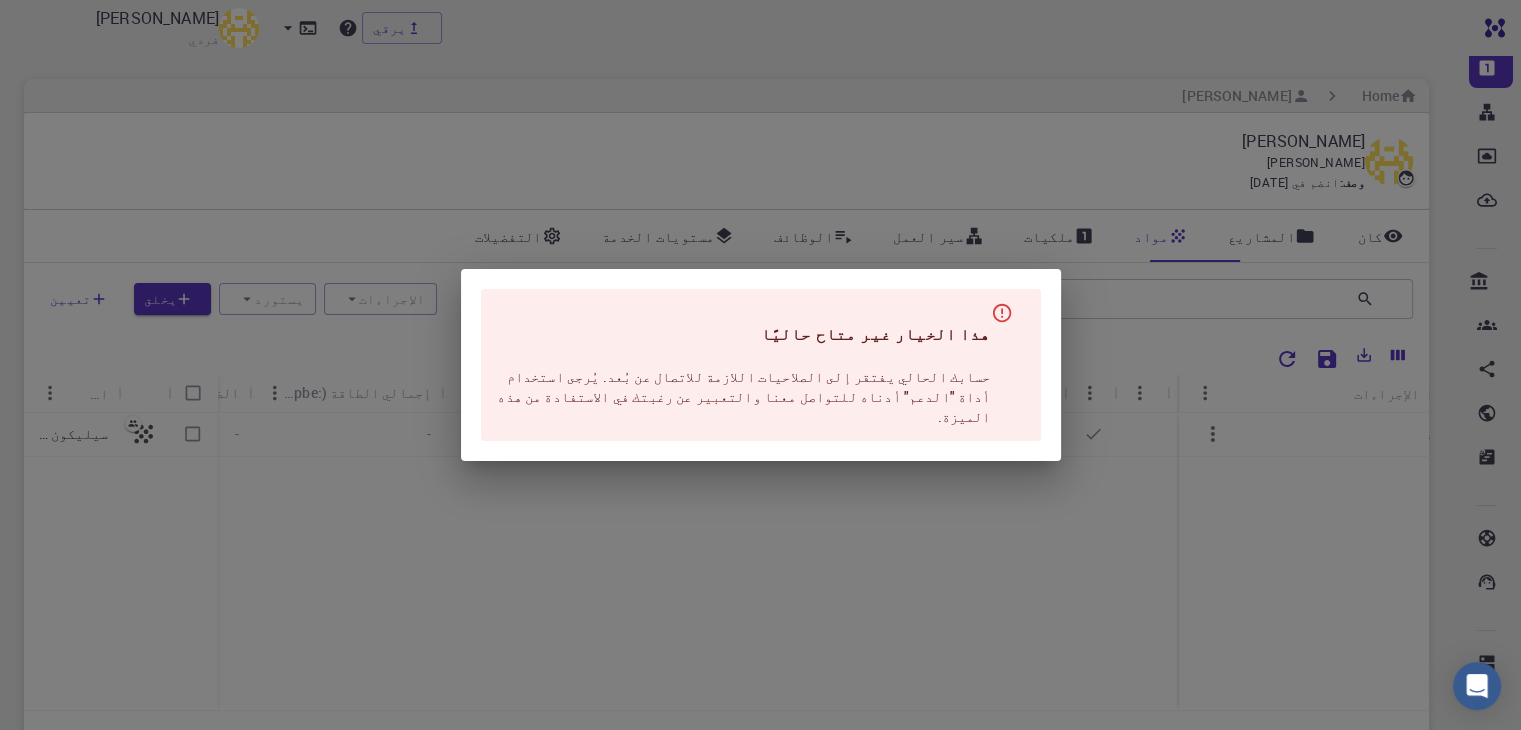 click 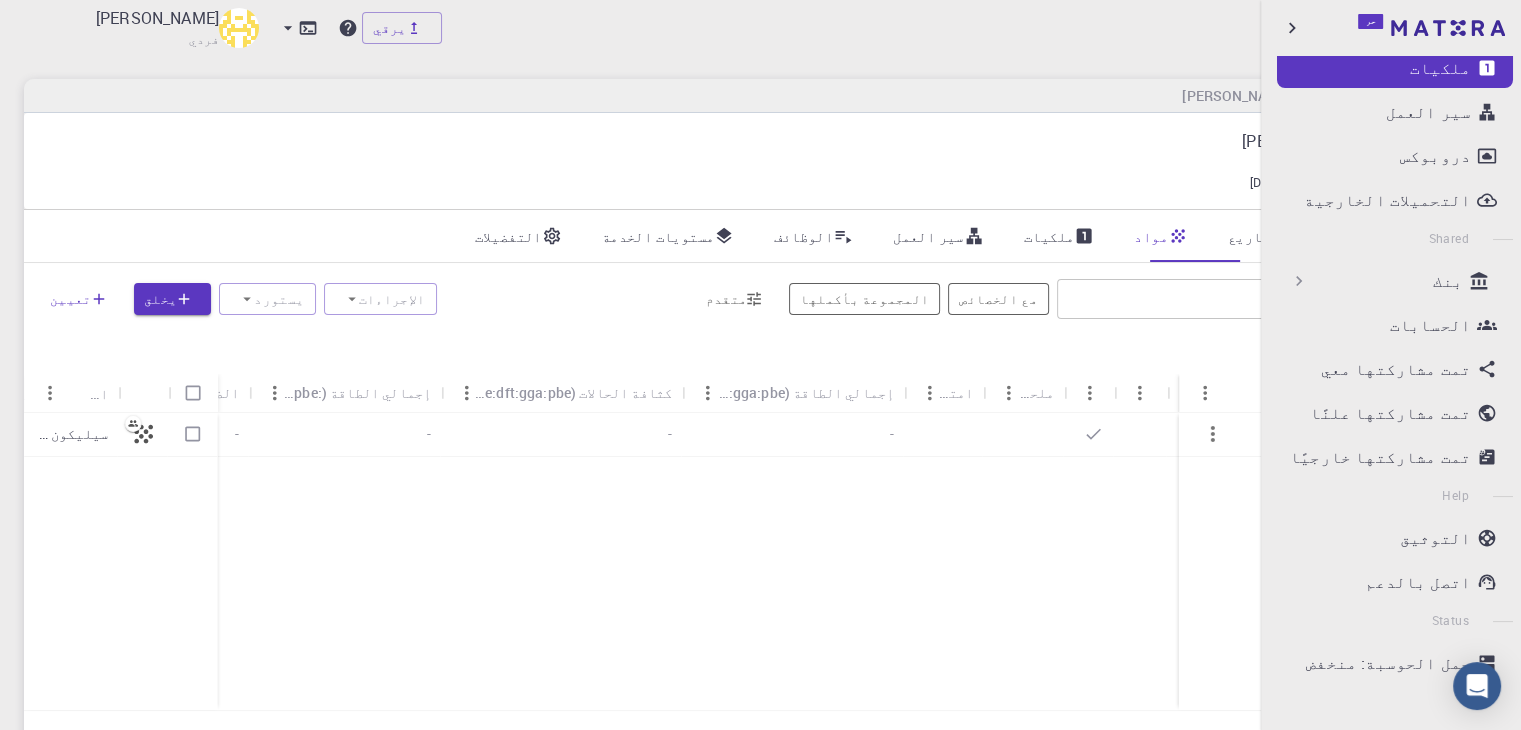 click on "حر" at bounding box center [1391, 28] 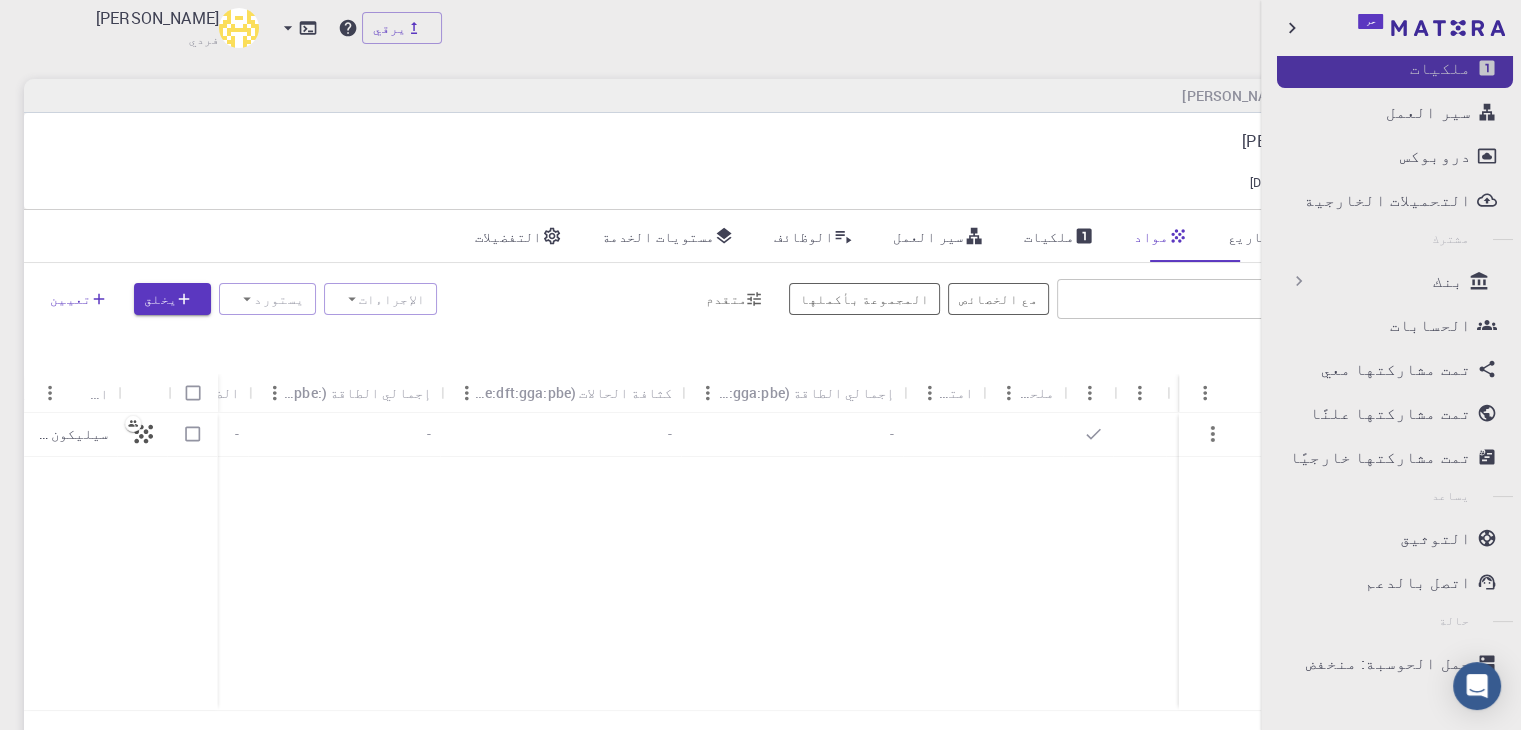 click on "ملكيات" at bounding box center (1440, 68) 